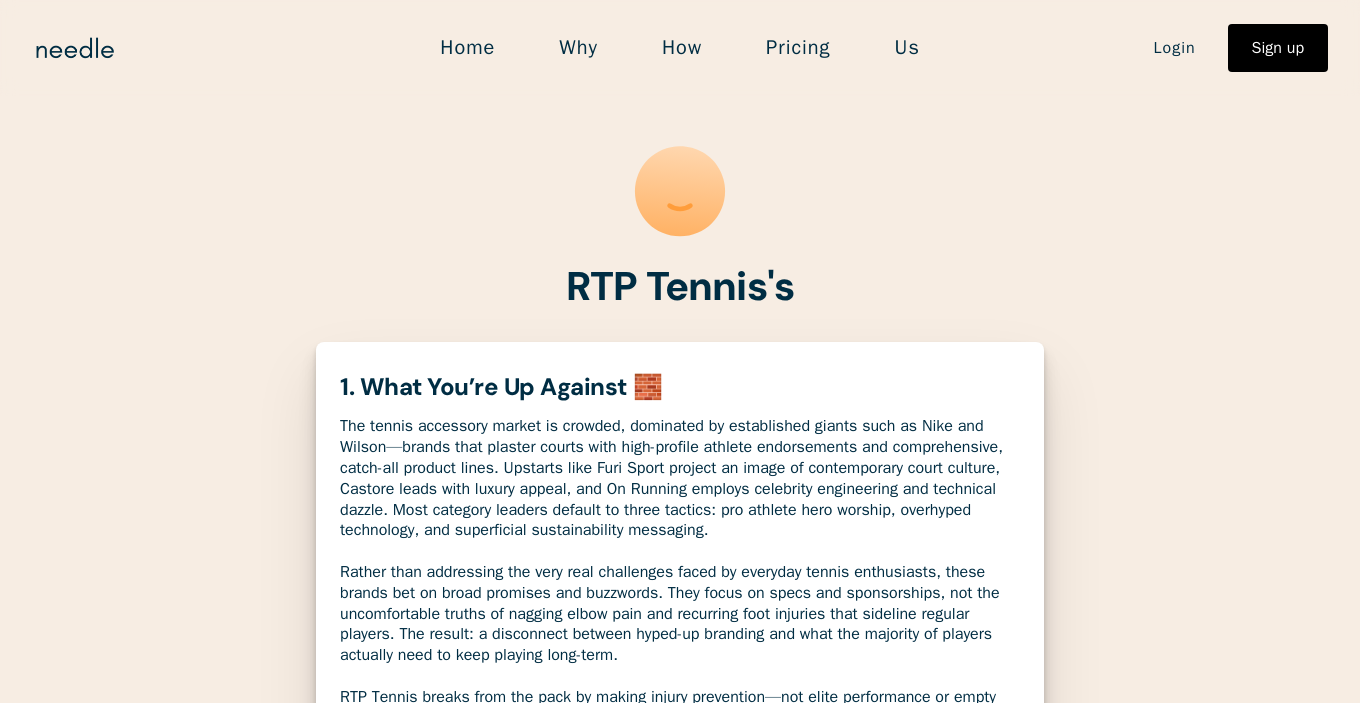 scroll, scrollTop: 0, scrollLeft: 0, axis: both 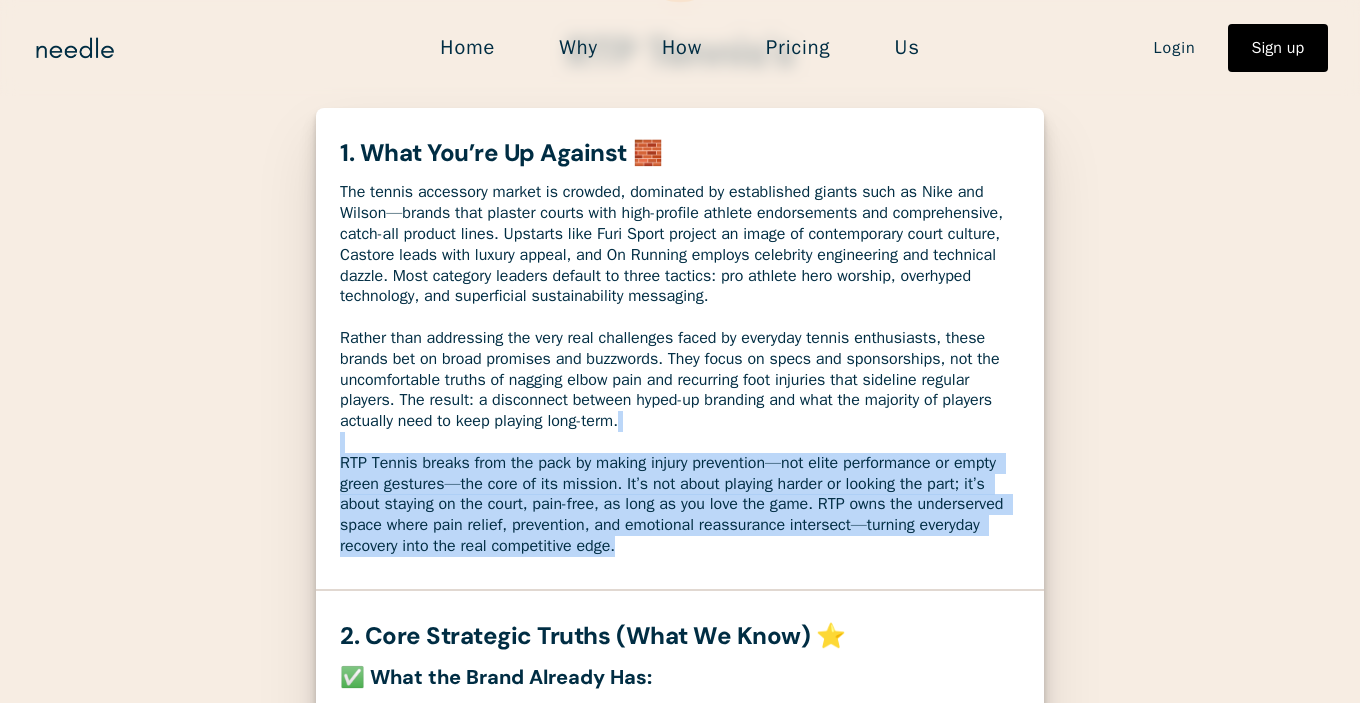 drag, startPoint x: 824, startPoint y: 557, endPoint x: 307, endPoint y: 449, distance: 528.16003 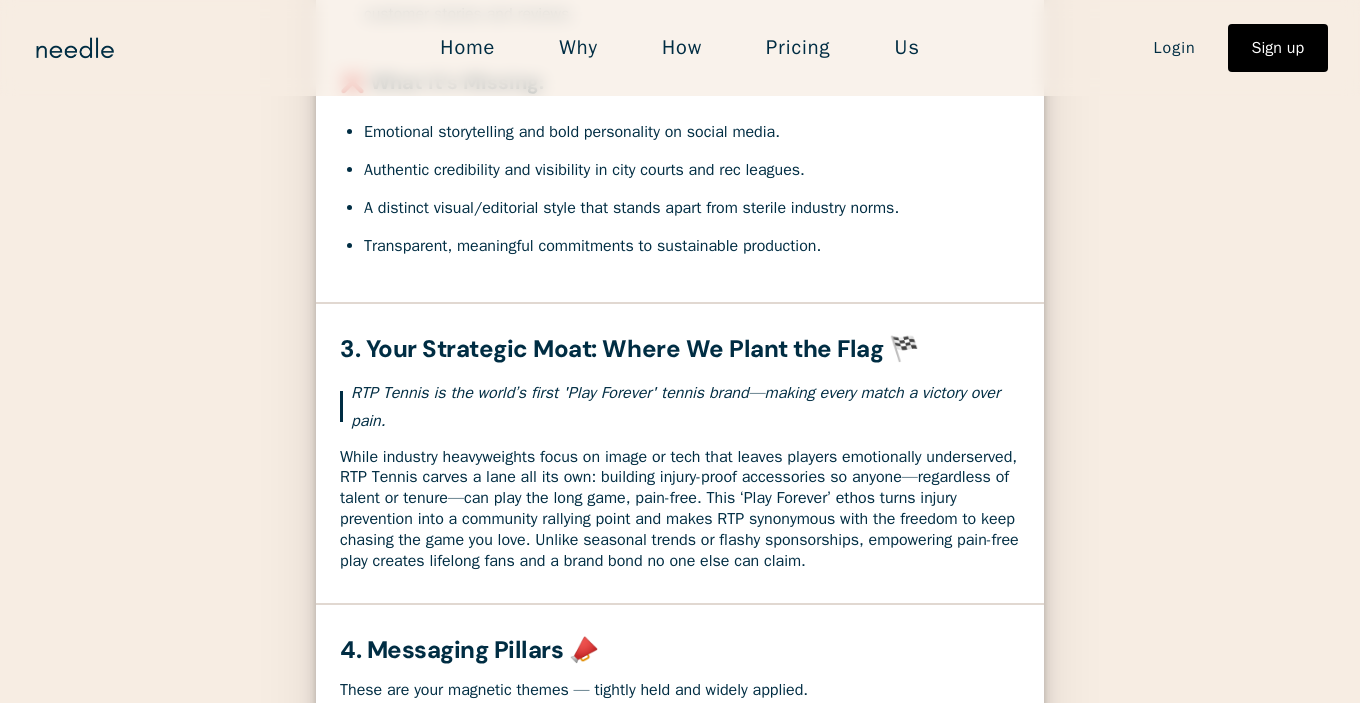 scroll, scrollTop: 1093, scrollLeft: 0, axis: vertical 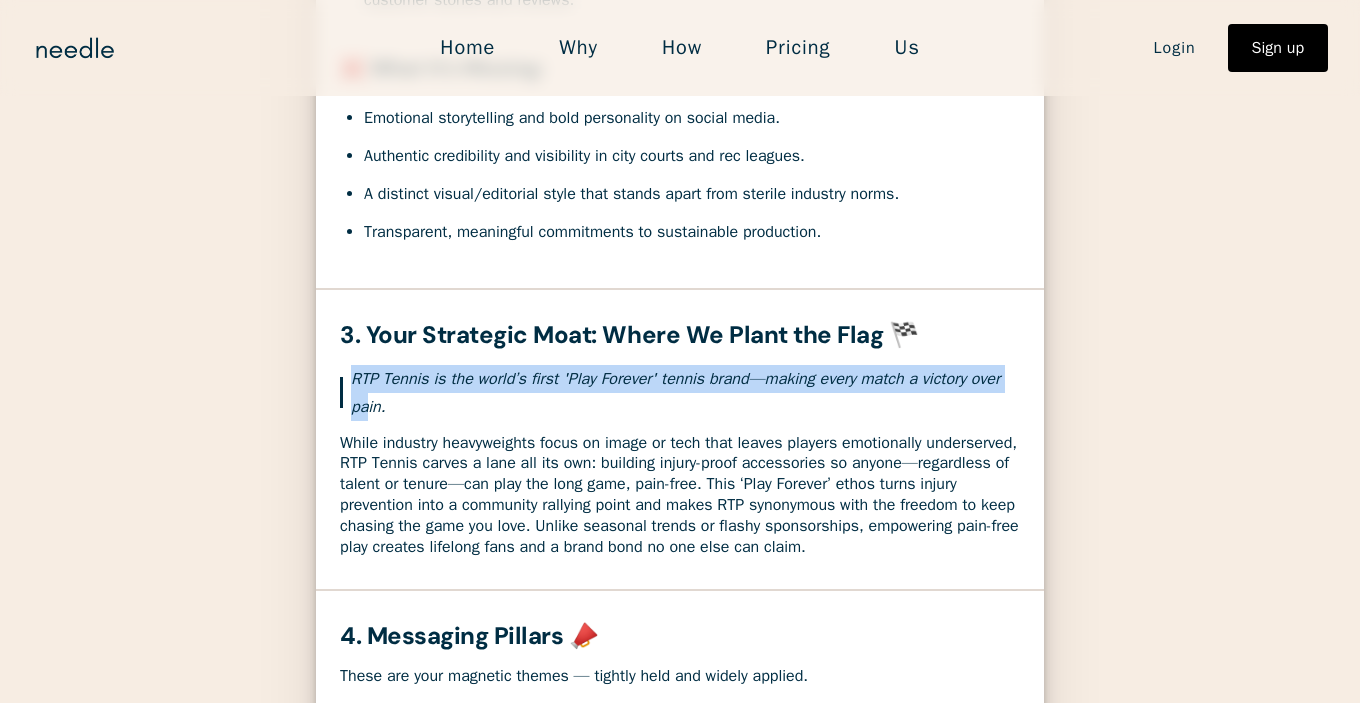 drag, startPoint x: 466, startPoint y: 414, endPoint x: 346, endPoint y: 360, distance: 131.59027 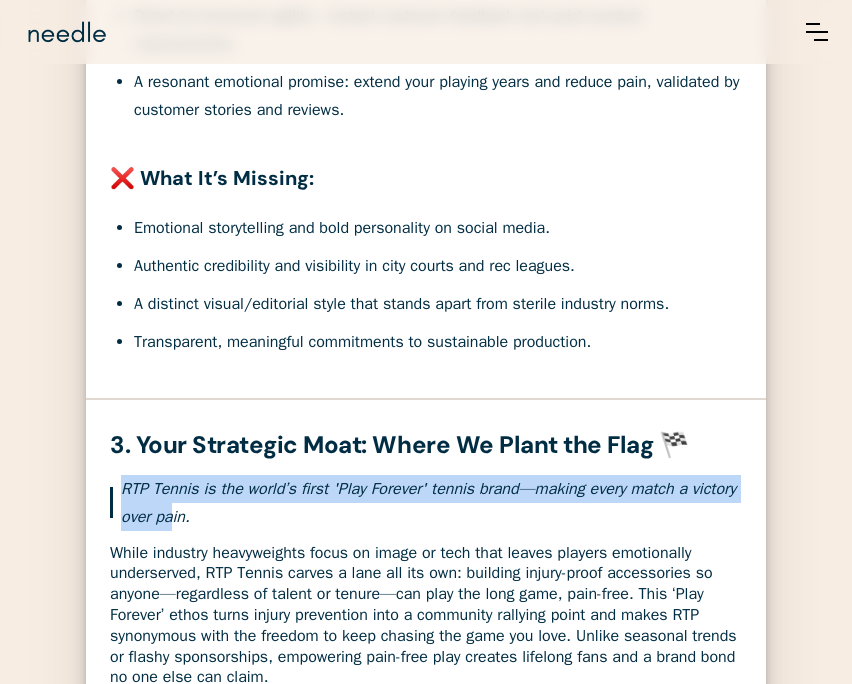 scroll, scrollTop: 0, scrollLeft: 0, axis: both 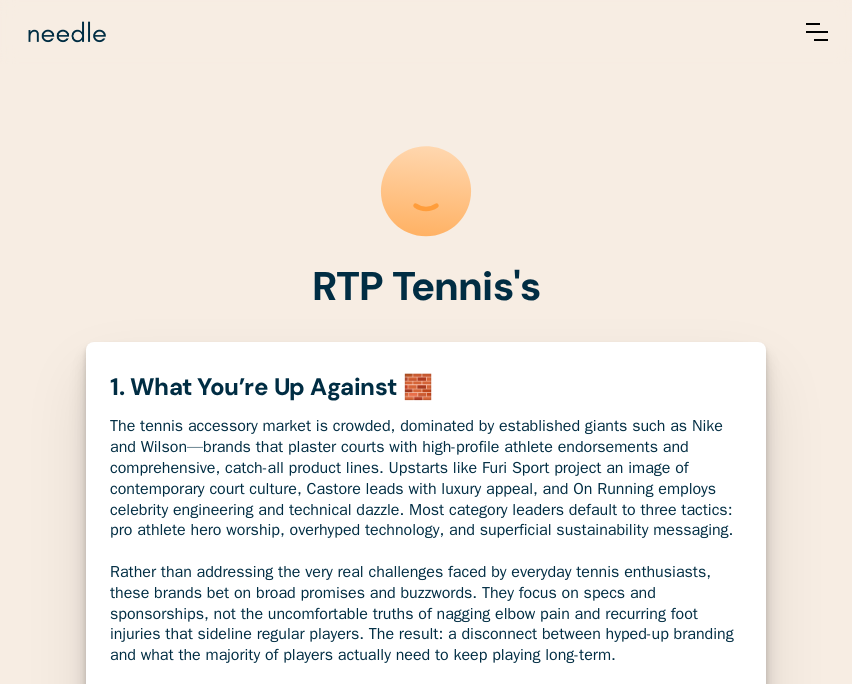 click on "RTP Tennis's Generating... This can take a few minutes. You’ll receive an email from us once it’s ready! We’re still training for your category. Our AI hasn’t fully mapped your space yet. If you’d like us to generate your Strategic Edge manually, email us at [EMAIL]. 1. What You’re Up Against 🧱 The tennis accessory market is crowded, dominated by established giants such as Nike and Wilson—brands that plaster courts with high-profile athlete endorsements and comprehensive, catch-all product lines. Upstarts like Furi Sport project an image of contemporary court culture, Castore leads with luxury appeal, and On Running employs celebrity engineering and technical dazzle. Most category leaders default to three tactics: pro athlete hero worship, overhyped technology, and superficial sustainability messaging. 2. Core Strategic Truths (What We Know) ⭐️ ✅ What the Brand Already Has:
Direct-to-consumer agility—instant customer feedback and quick product improvements. Pillar Stage" at bounding box center [426, 2044] 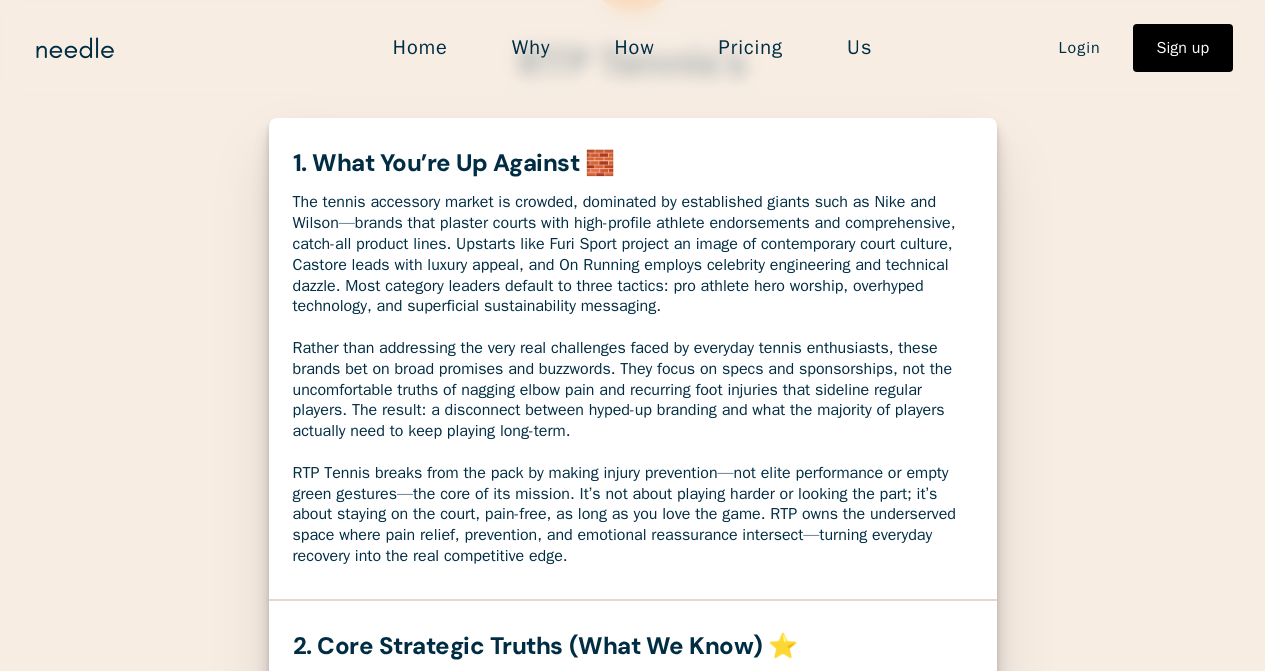 scroll, scrollTop: 222, scrollLeft: 0, axis: vertical 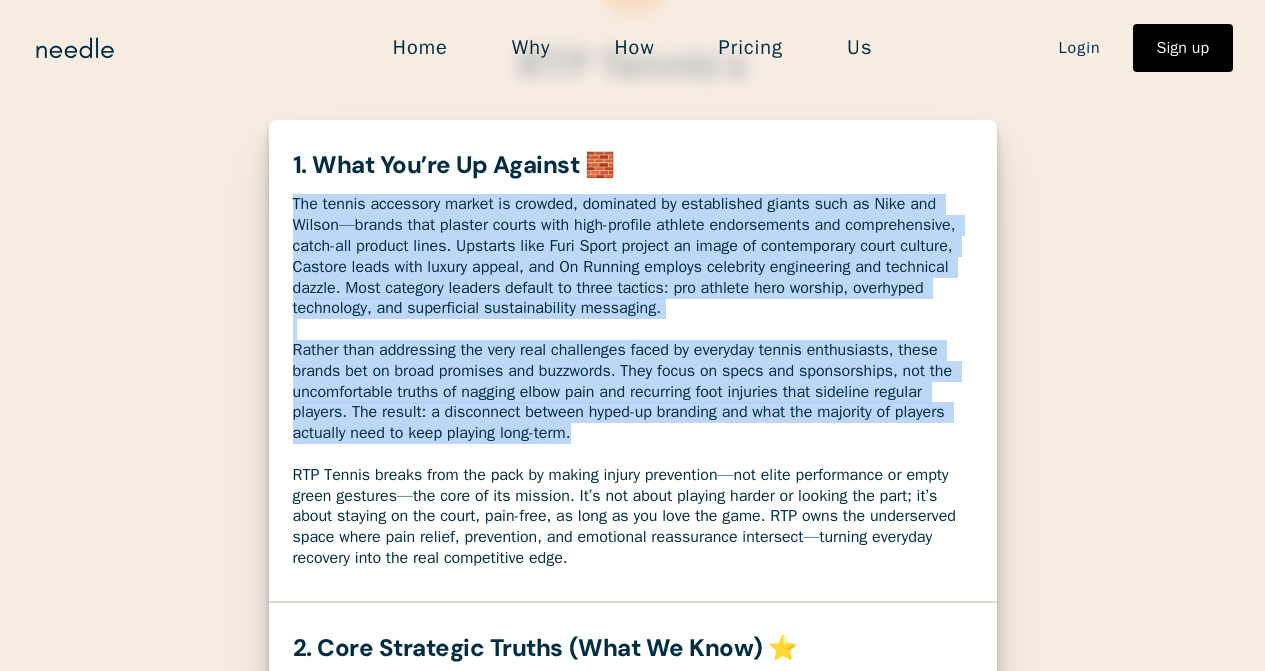 drag, startPoint x: 293, startPoint y: 208, endPoint x: 746, endPoint y: 441, distance: 509.40945 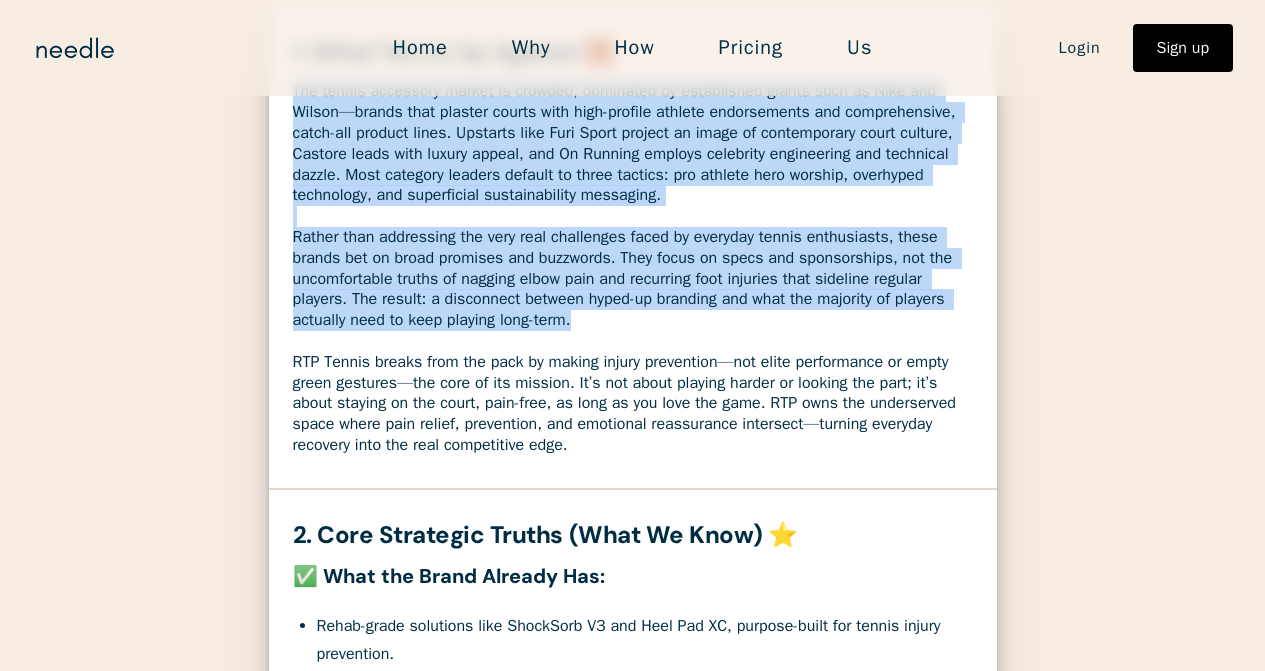scroll, scrollTop: 336, scrollLeft: 0, axis: vertical 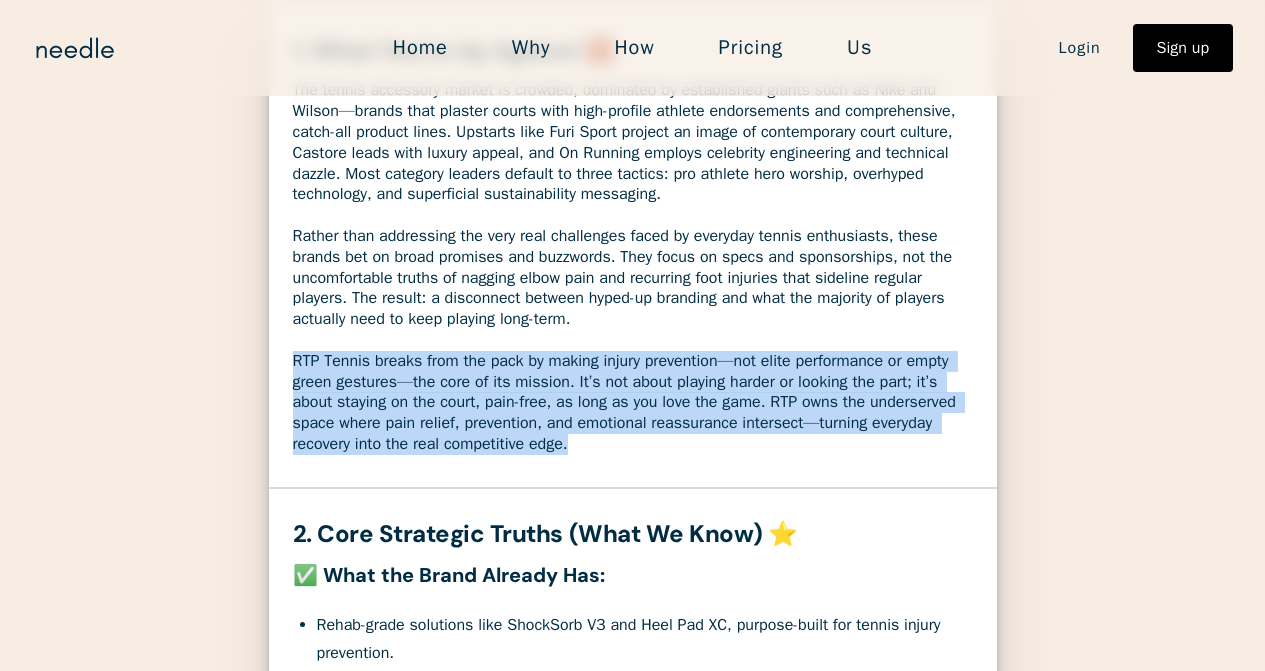 drag, startPoint x: 751, startPoint y: 450, endPoint x: 437, endPoint y: 388, distance: 320.0625 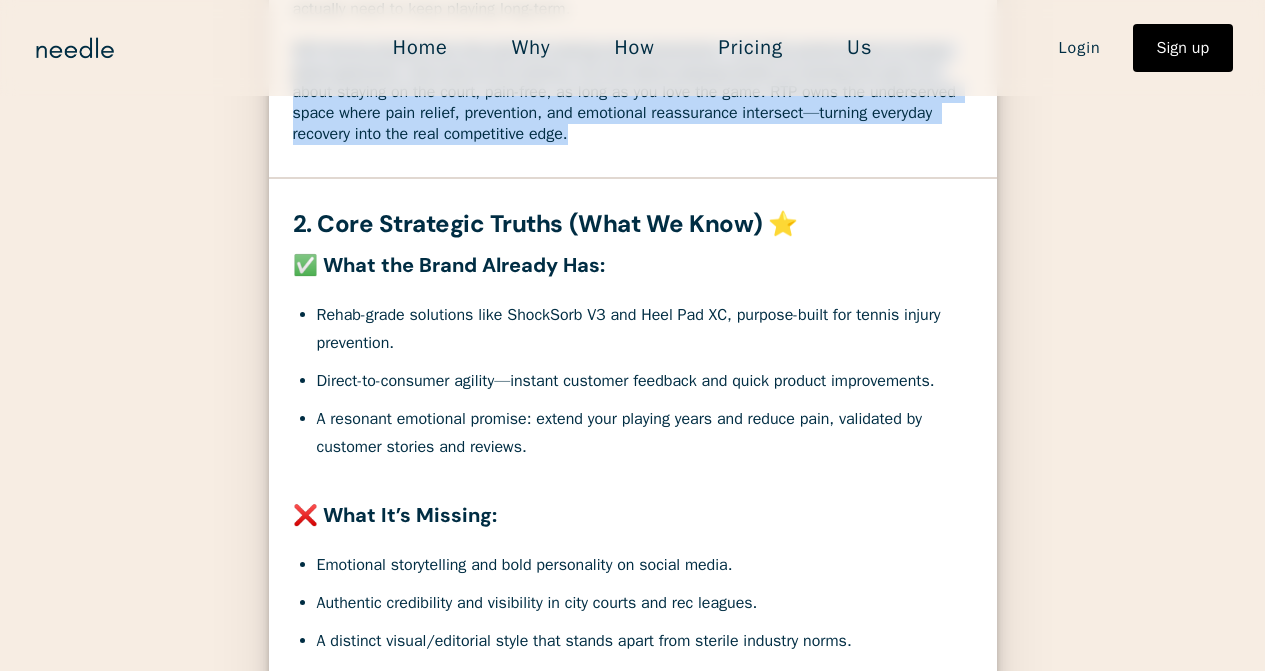 scroll, scrollTop: 650, scrollLeft: 0, axis: vertical 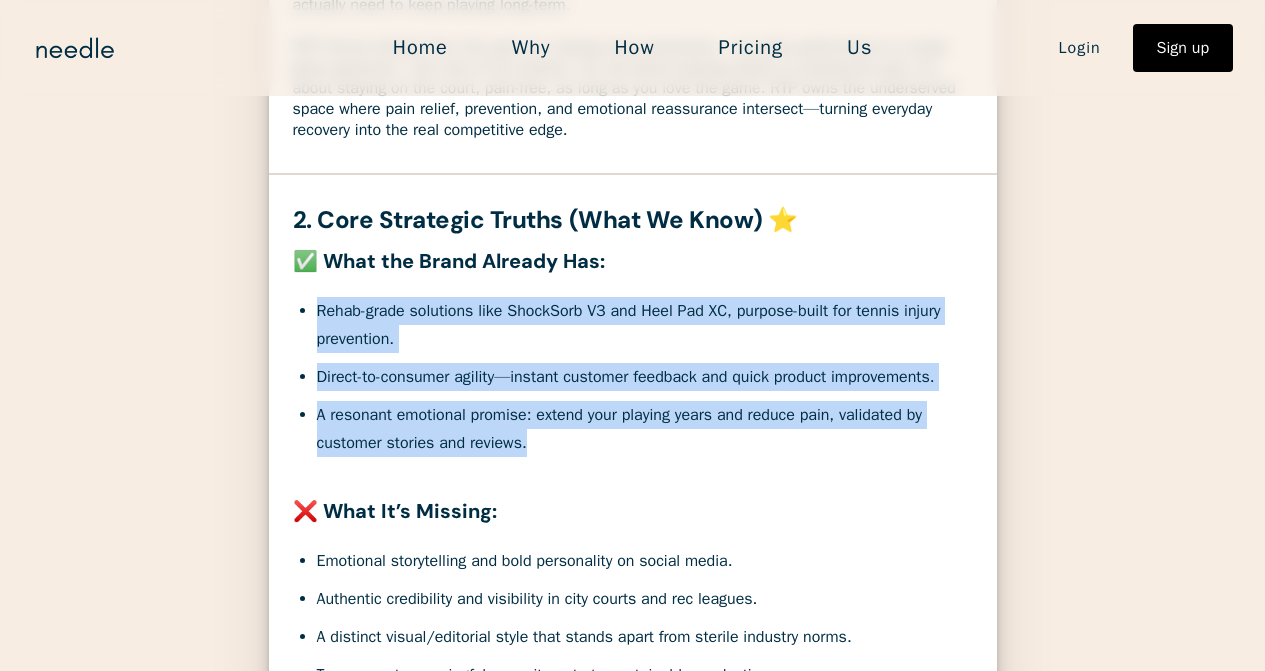 drag, startPoint x: 577, startPoint y: 459, endPoint x: 312, endPoint y: 315, distance: 301.5974 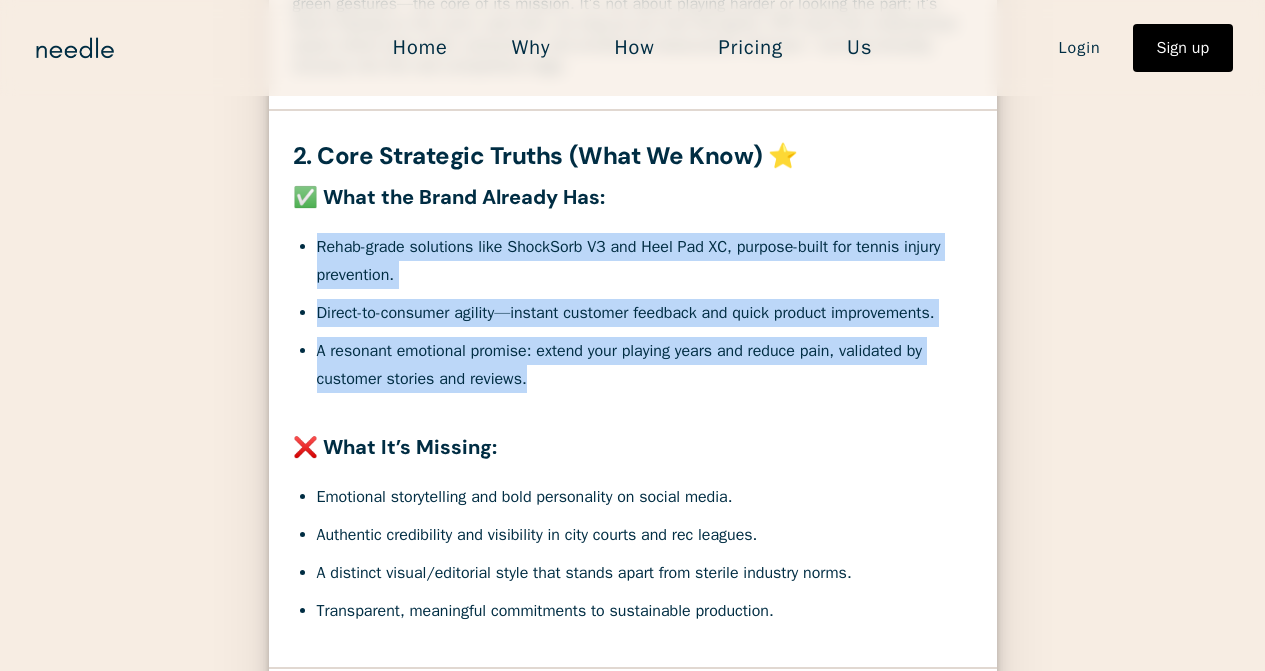 scroll, scrollTop: 710, scrollLeft: 0, axis: vertical 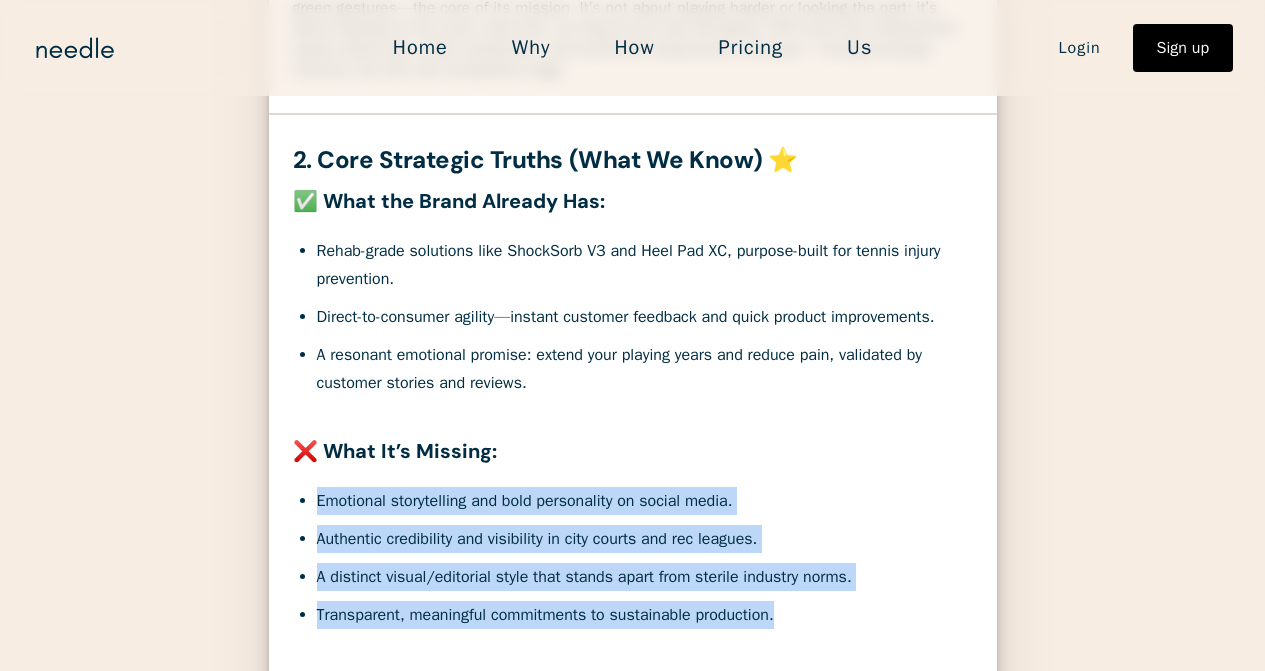 drag, startPoint x: 791, startPoint y: 612, endPoint x: 311, endPoint y: 501, distance: 492.66724 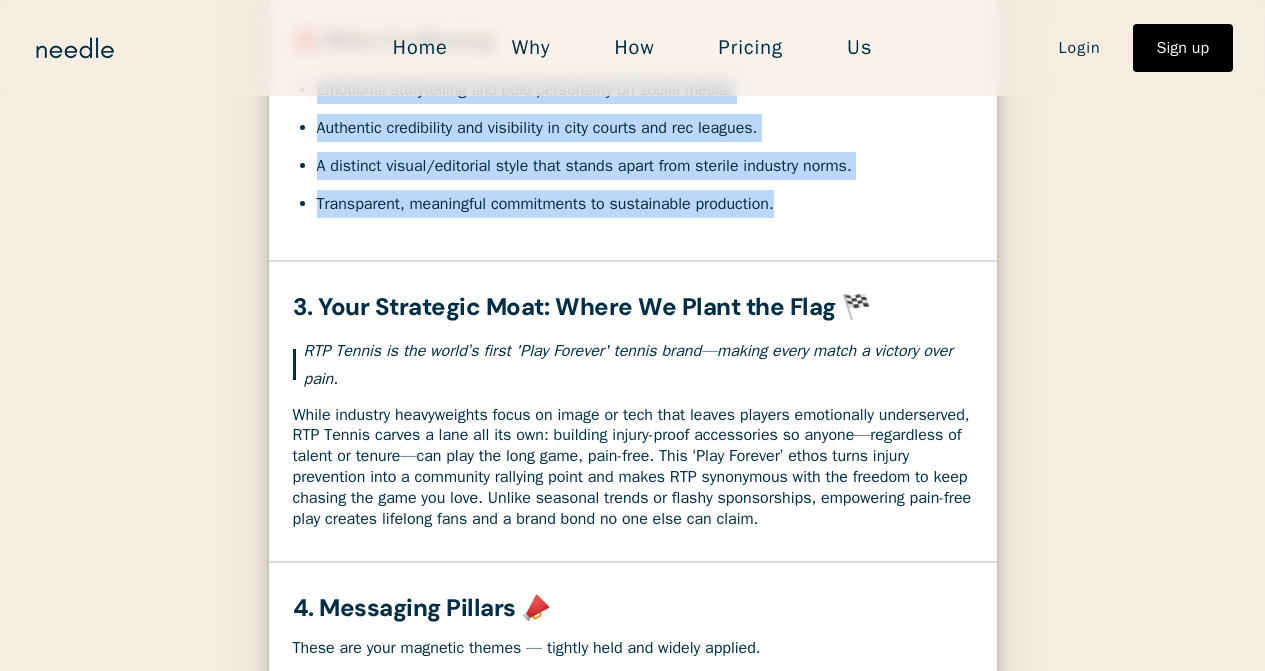 scroll, scrollTop: 1112, scrollLeft: 0, axis: vertical 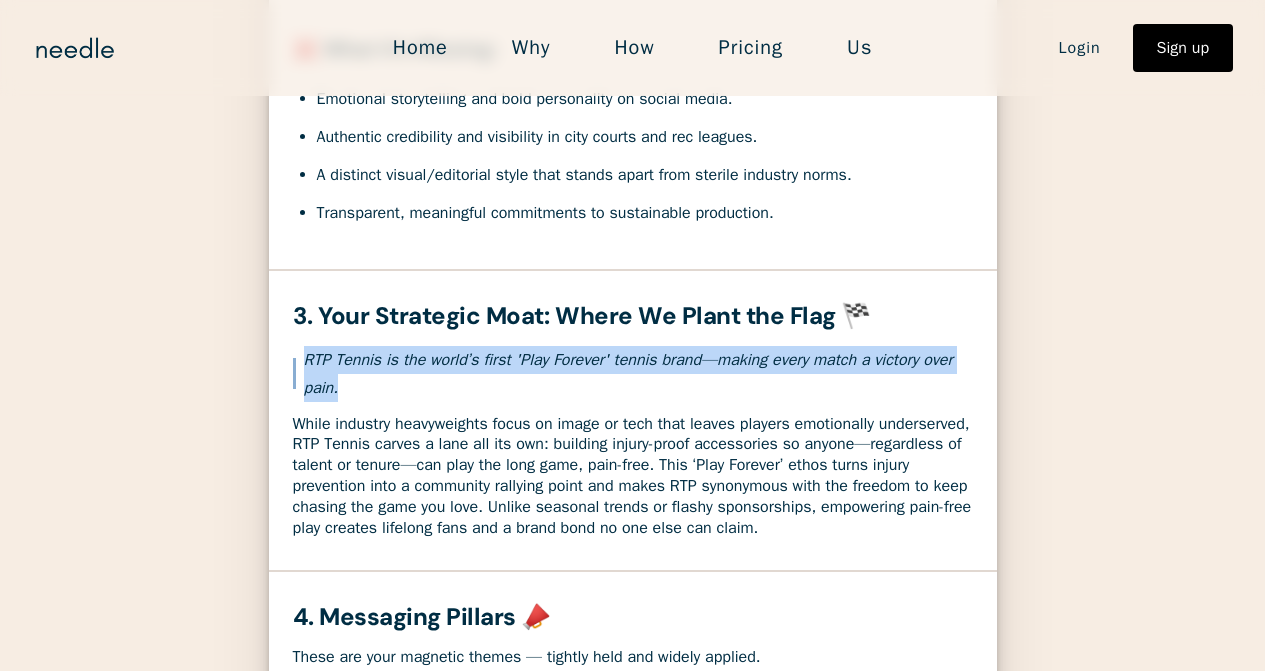 drag, startPoint x: 468, startPoint y: 394, endPoint x: 265, endPoint y: 336, distance: 211.12318 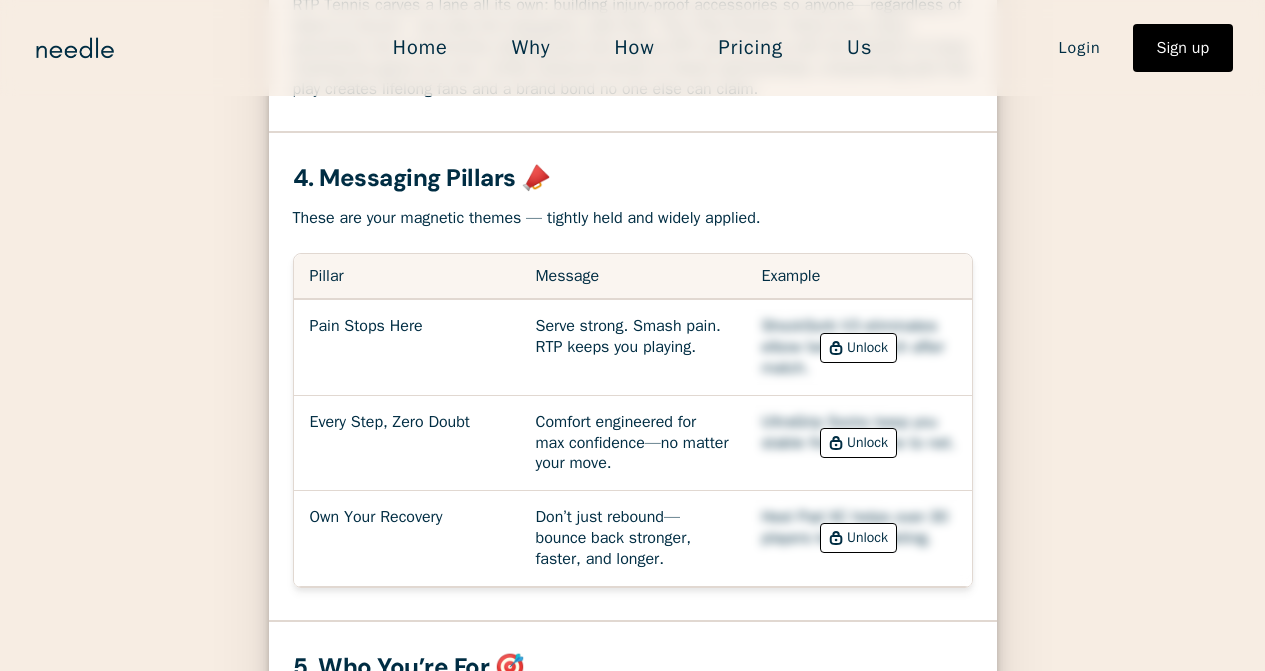 scroll, scrollTop: 1547, scrollLeft: 0, axis: vertical 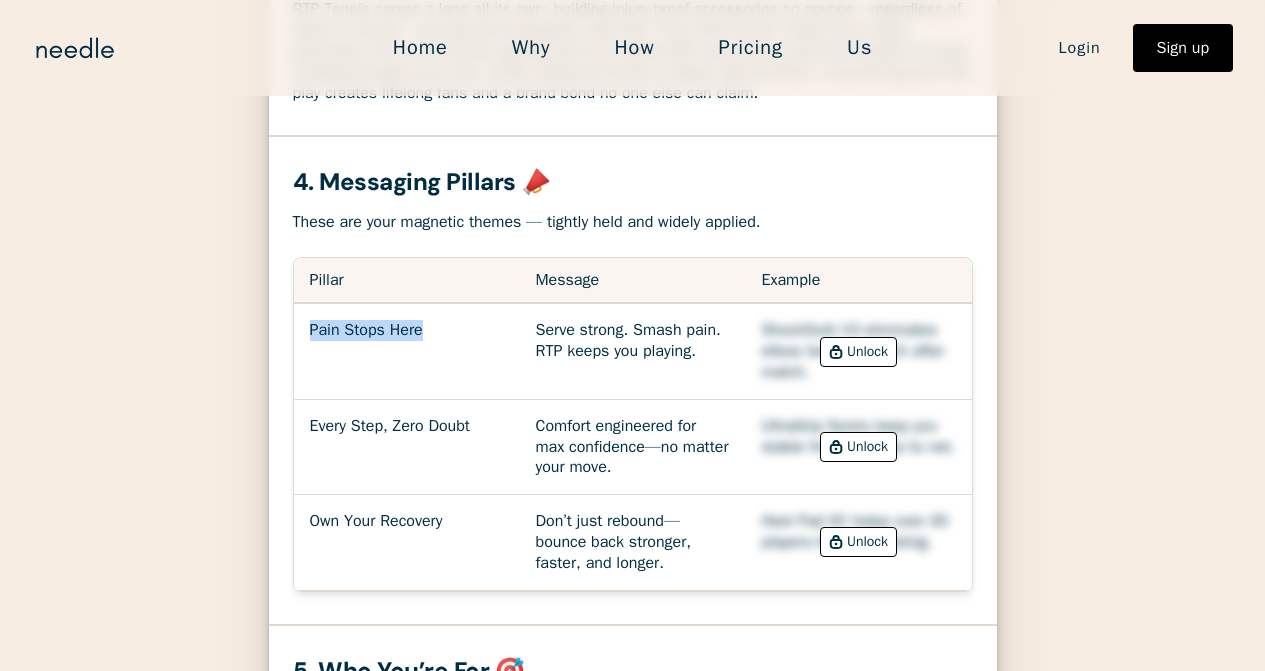 drag, startPoint x: 312, startPoint y: 337, endPoint x: 500, endPoint y: 346, distance: 188.2153 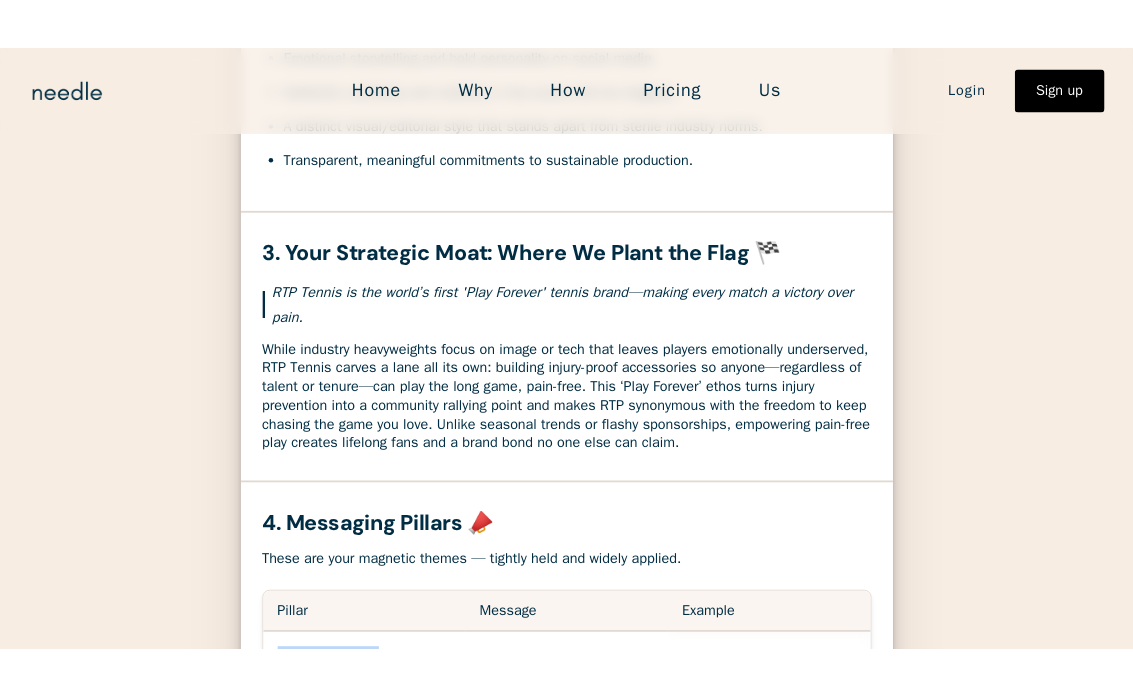 scroll, scrollTop: 1206, scrollLeft: 0, axis: vertical 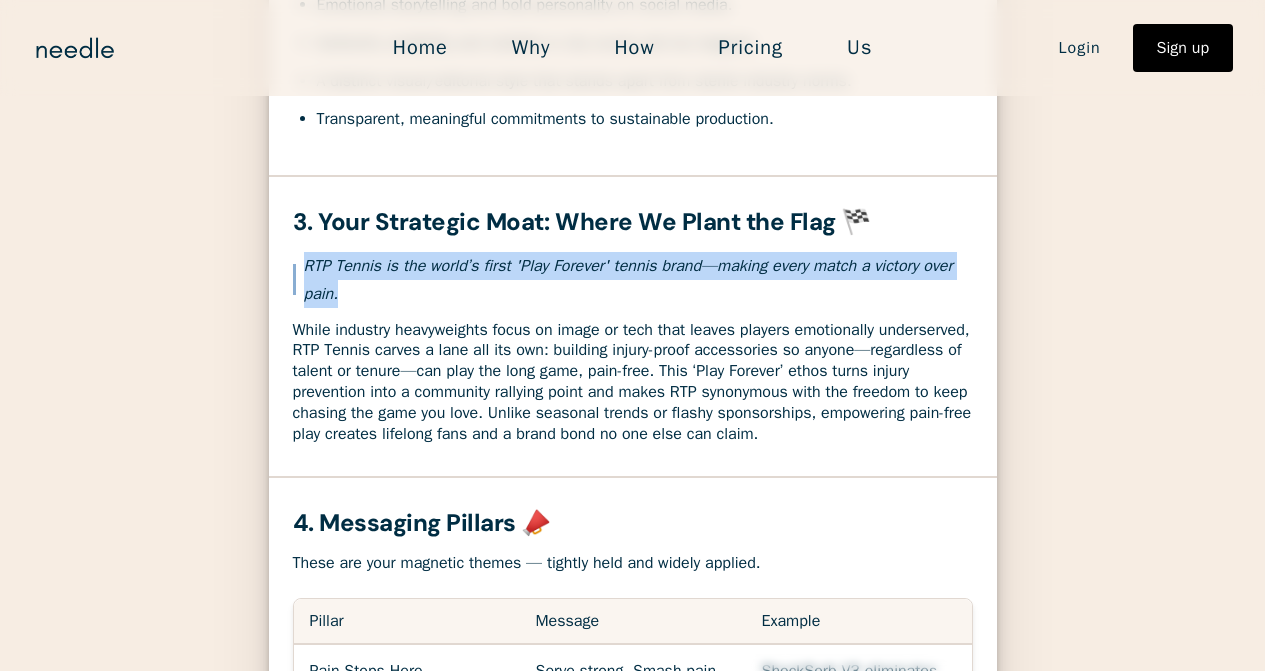 drag, startPoint x: 463, startPoint y: 297, endPoint x: 280, endPoint y: 268, distance: 185.28357 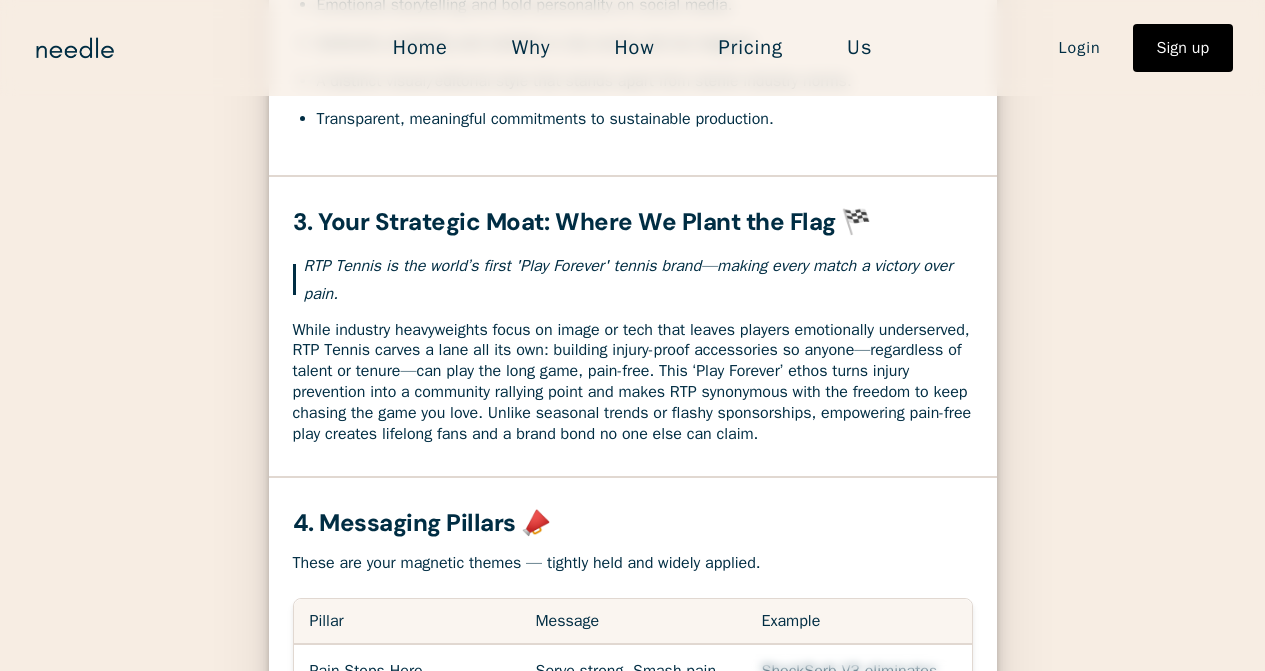 click on "RTP Tennis is the world’s first 'Play Forever' tennis brand—making every match a victory over pain." at bounding box center (638, 280) 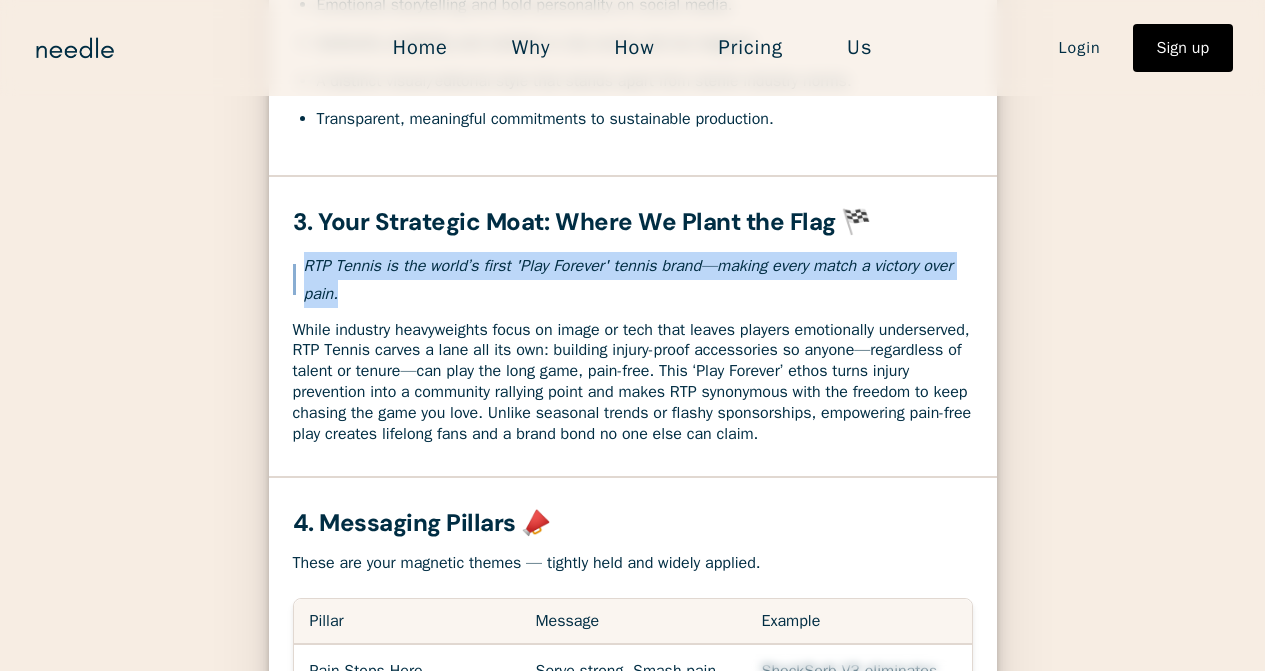 drag, startPoint x: 469, startPoint y: 298, endPoint x: 268, endPoint y: 262, distance: 204.19843 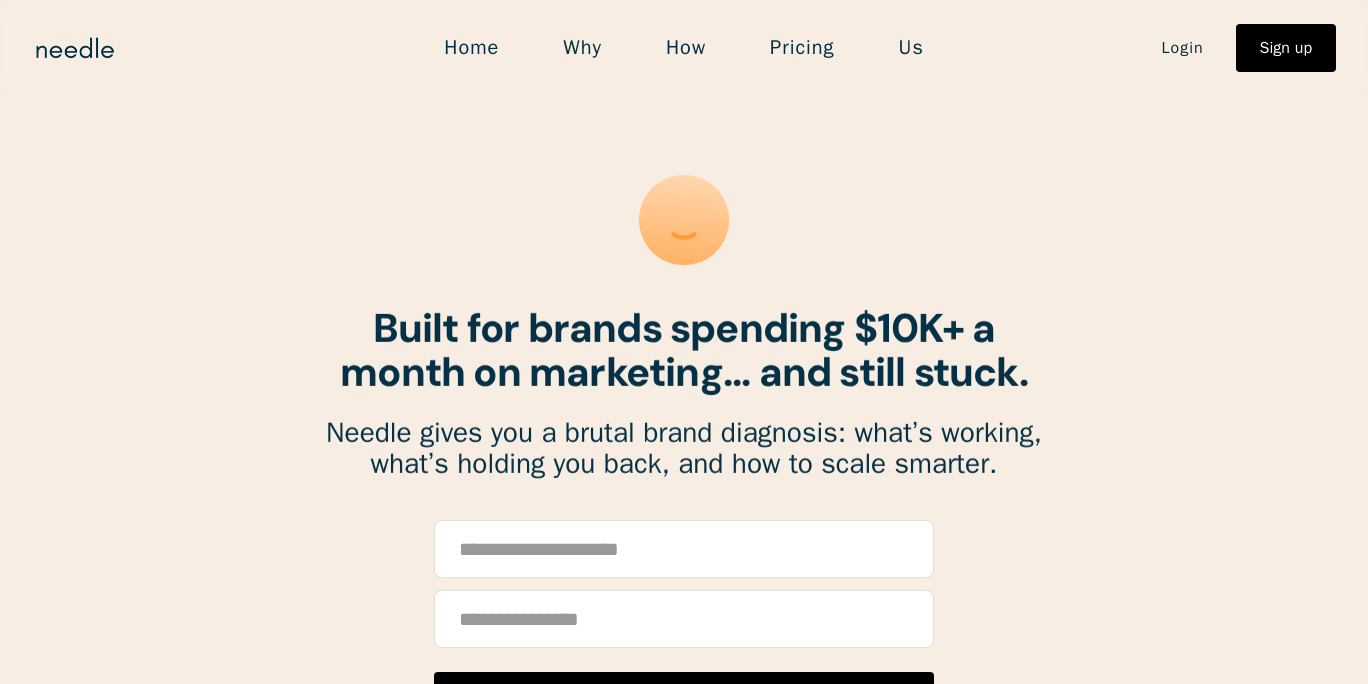 scroll, scrollTop: 0, scrollLeft: 0, axis: both 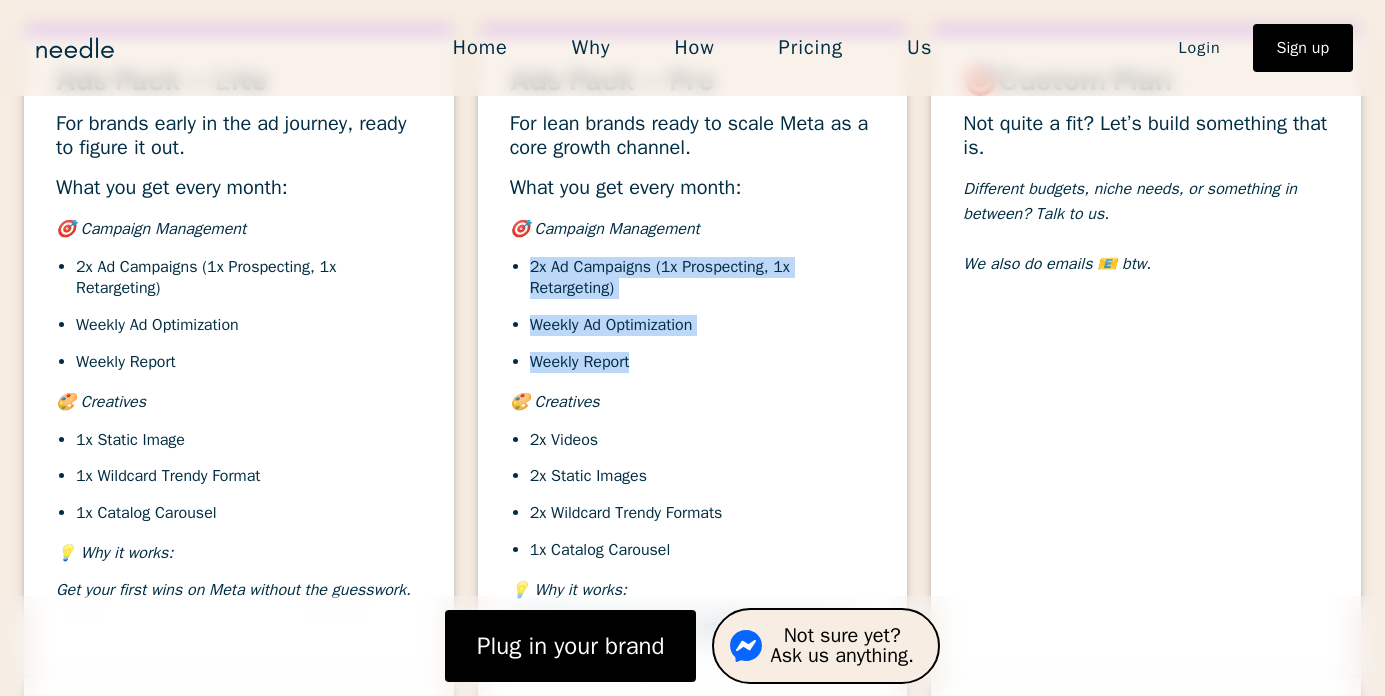drag, startPoint x: 658, startPoint y: 358, endPoint x: 529, endPoint y: 284, distance: 148.71785 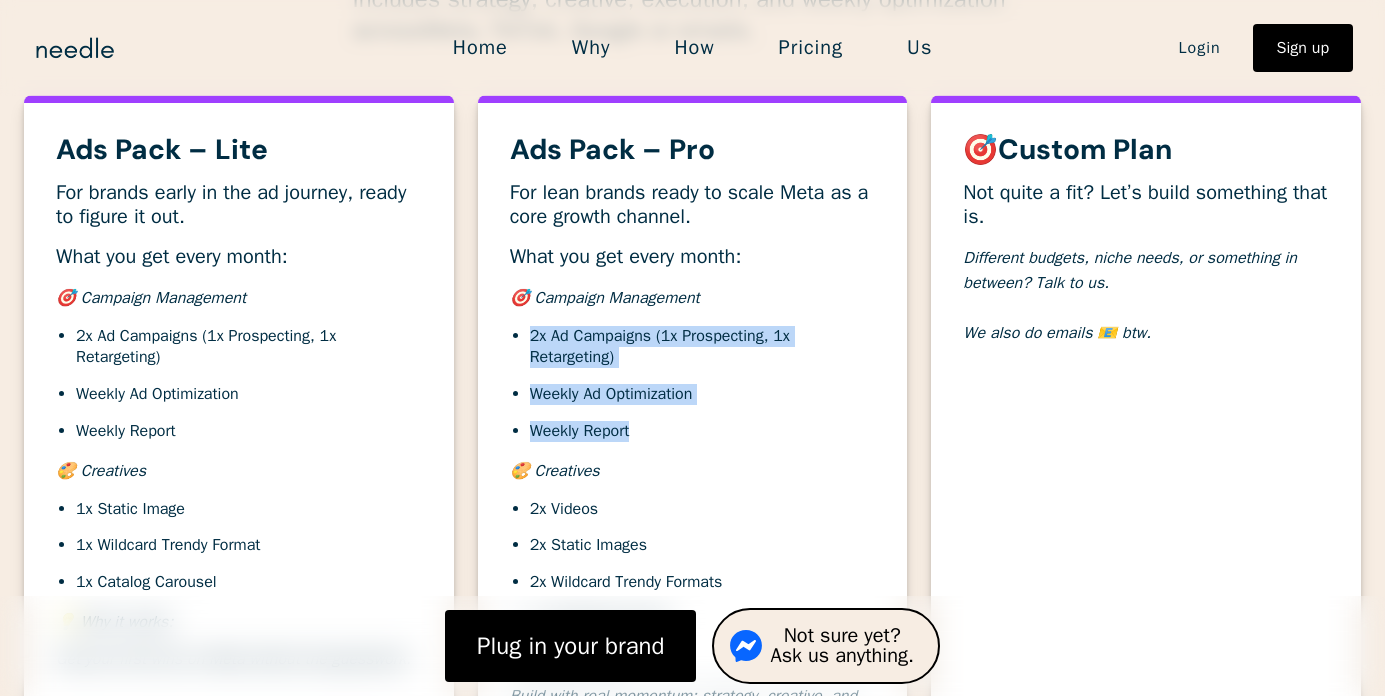 scroll, scrollTop: 6964, scrollLeft: 0, axis: vertical 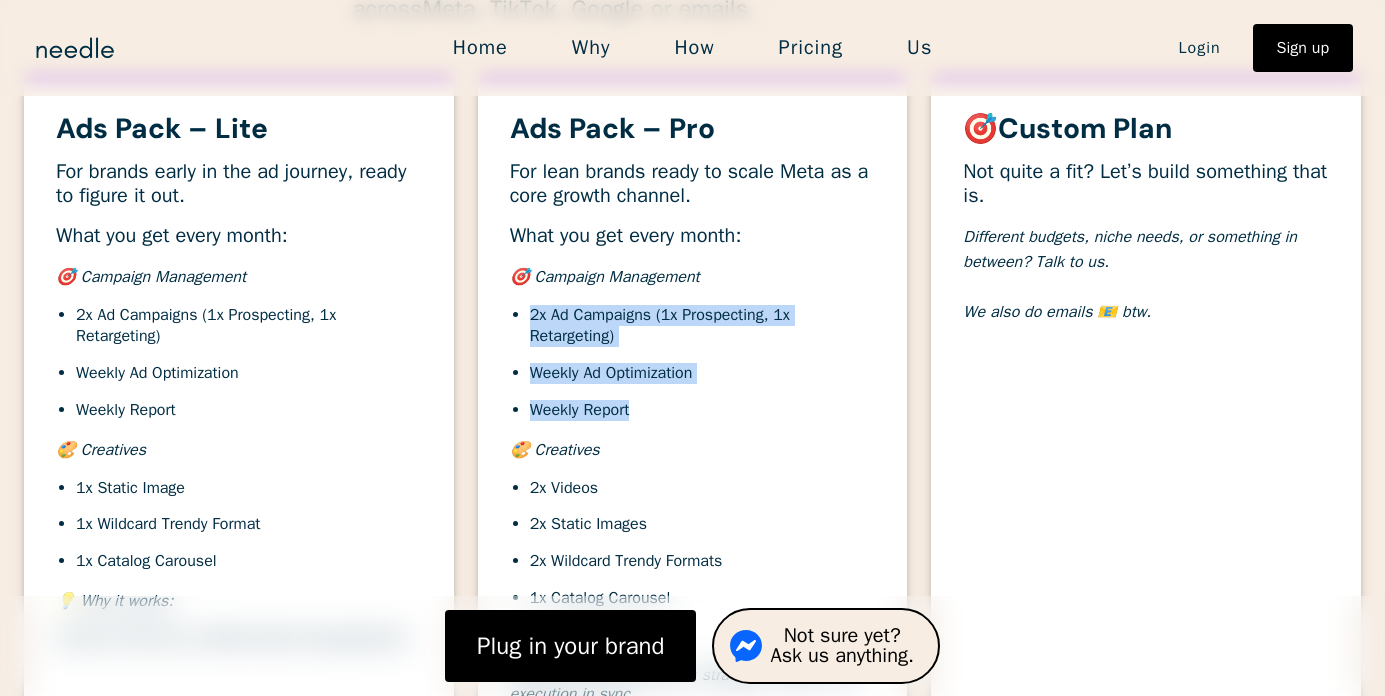 click on "2x Ad Campaigns (1x Prospecting, 1x Retargeting) Weekly Ad Optimization Weekly Report" at bounding box center (693, 362) 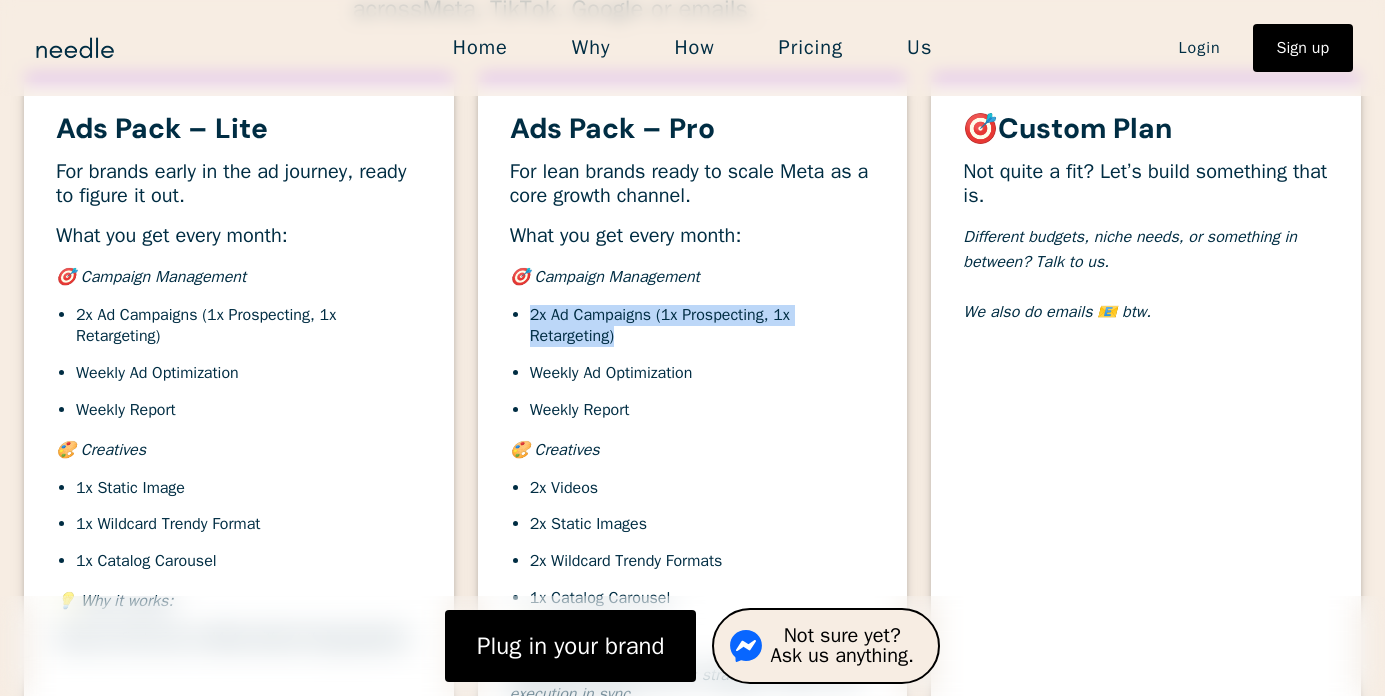 drag, startPoint x: 655, startPoint y: 329, endPoint x: 521, endPoint y: 304, distance: 136.31215 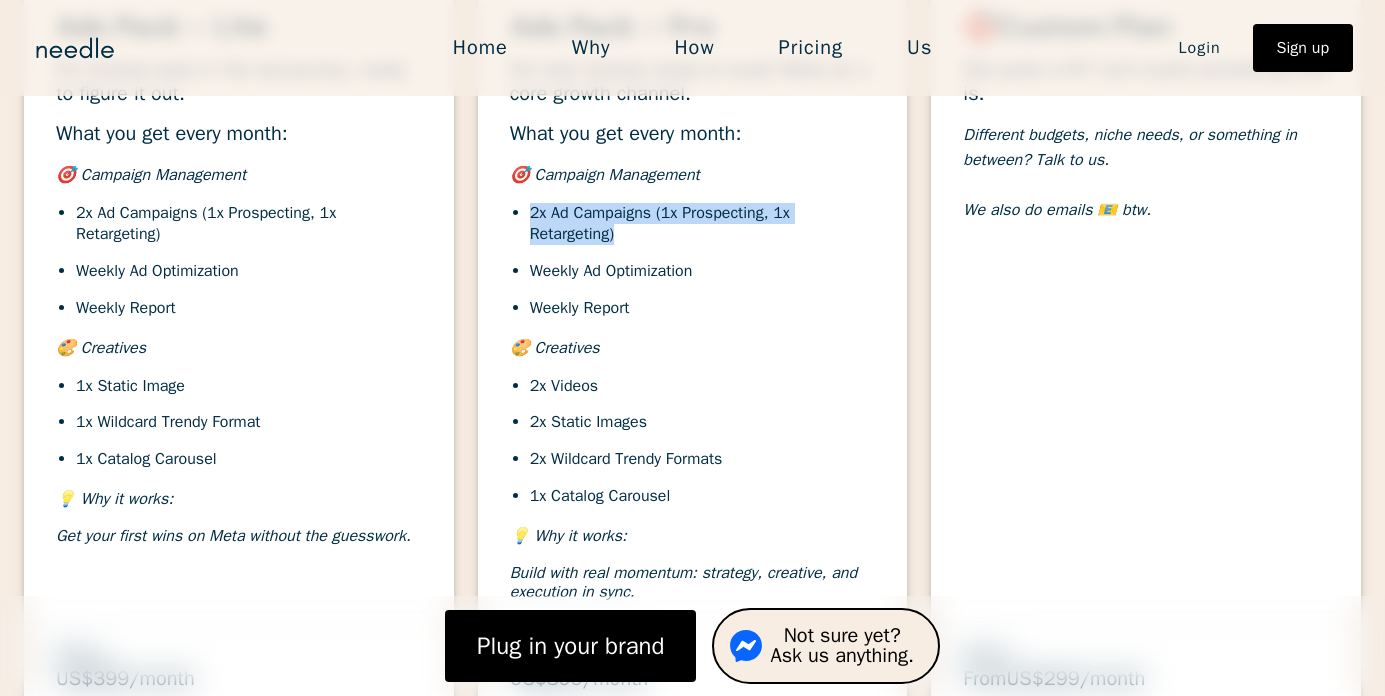 scroll, scrollTop: 7073, scrollLeft: 0, axis: vertical 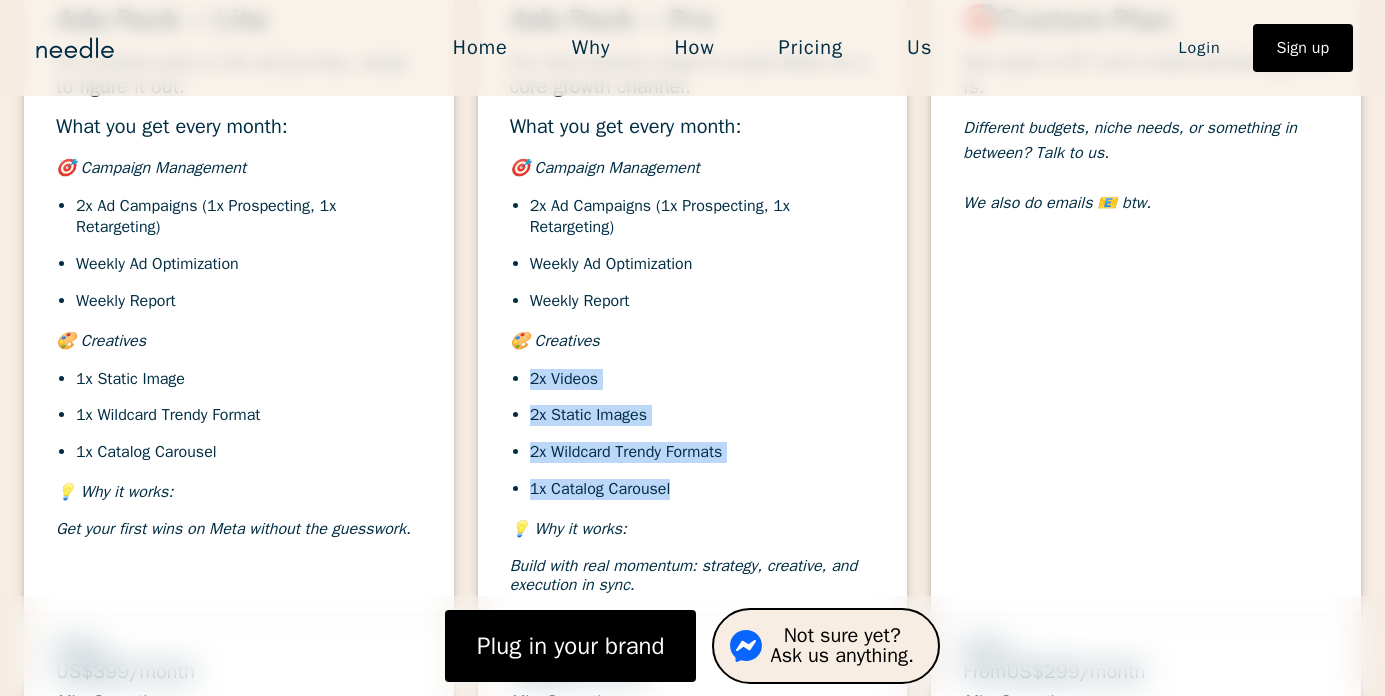 drag, startPoint x: 703, startPoint y: 484, endPoint x: 510, endPoint y: 369, distance: 224.6642 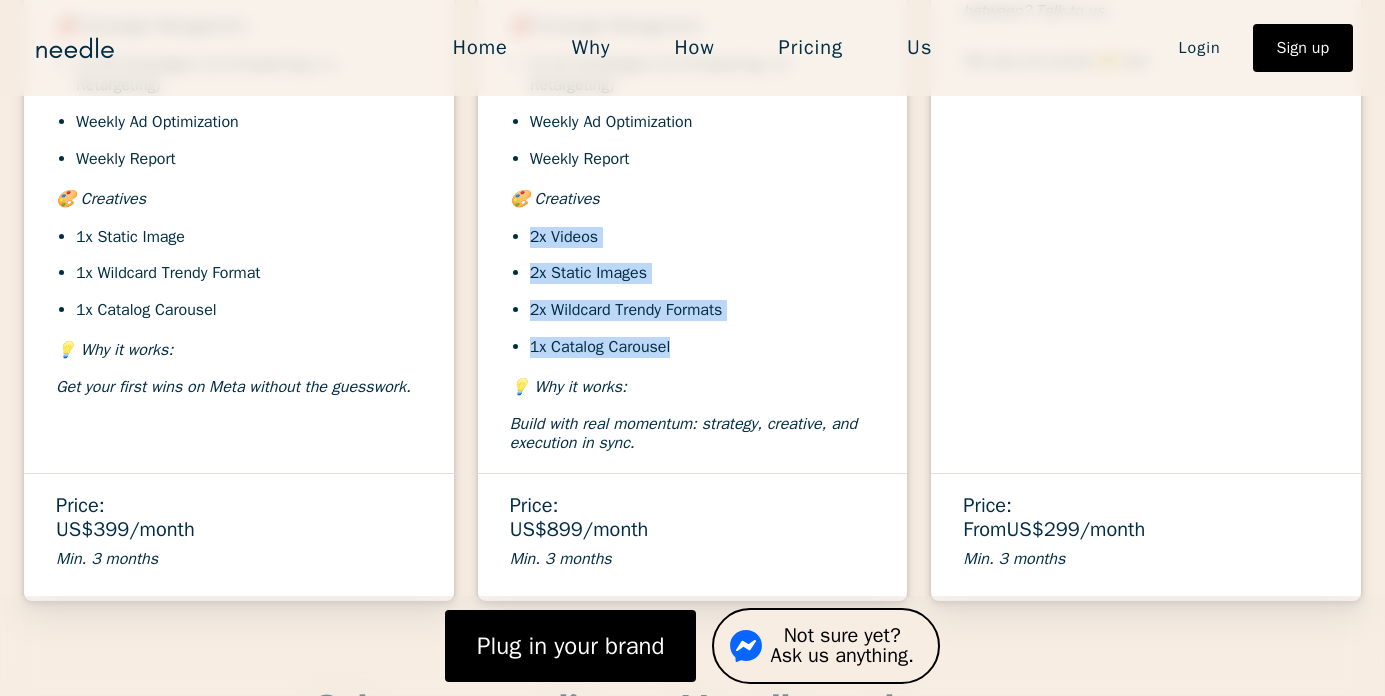 scroll, scrollTop: 7212, scrollLeft: 0, axis: vertical 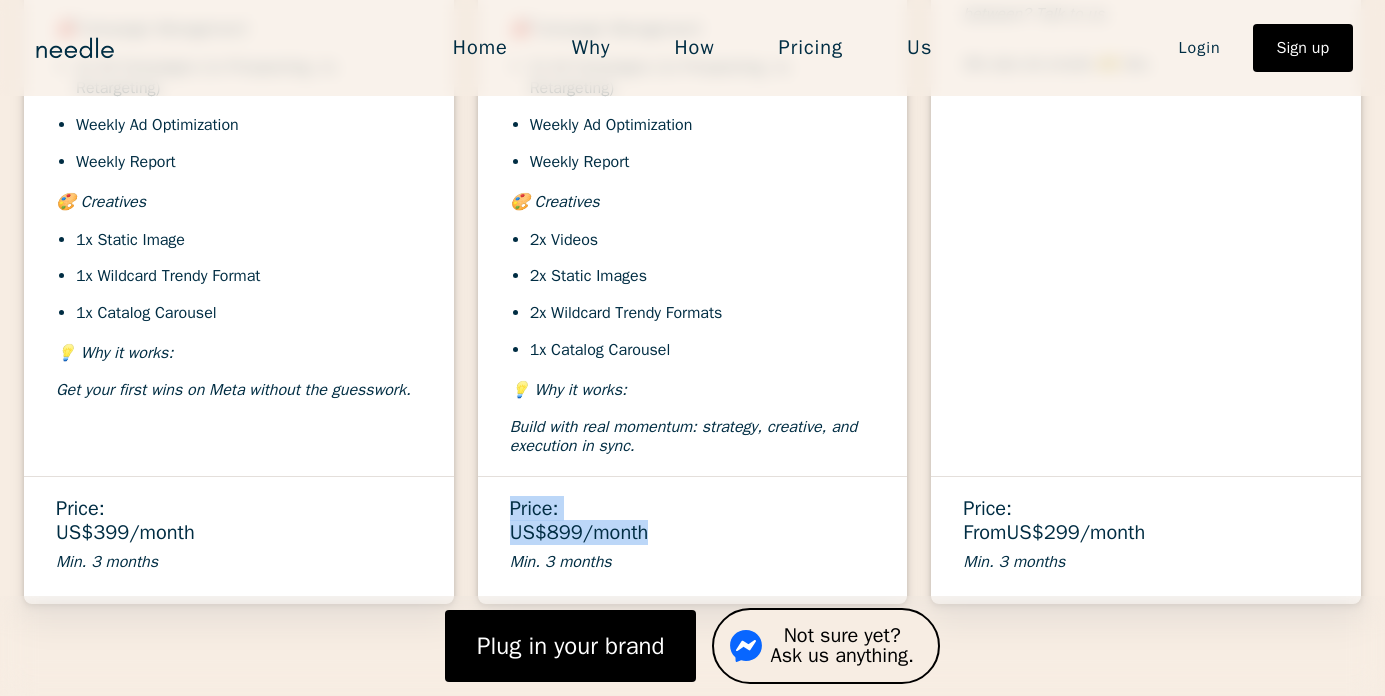 drag, startPoint x: 661, startPoint y: 534, endPoint x: 487, endPoint y: 501, distance: 177.10167 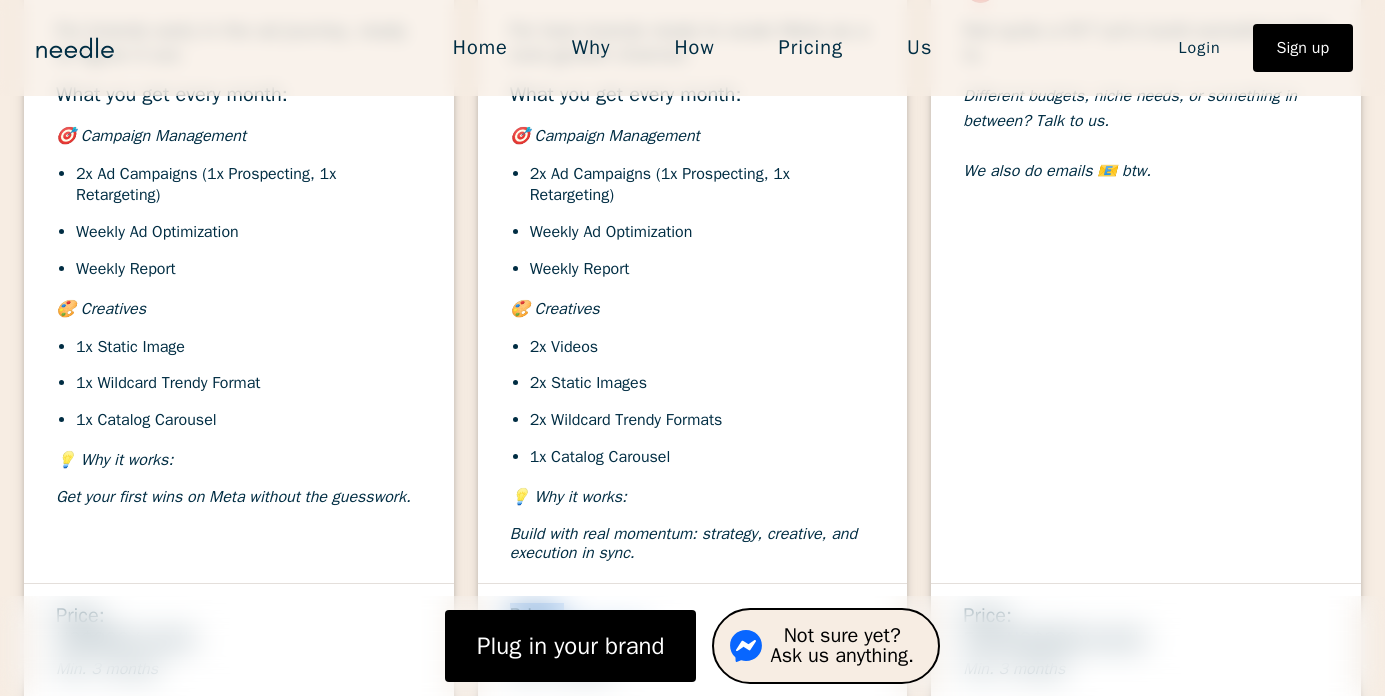 scroll, scrollTop: 7098, scrollLeft: 0, axis: vertical 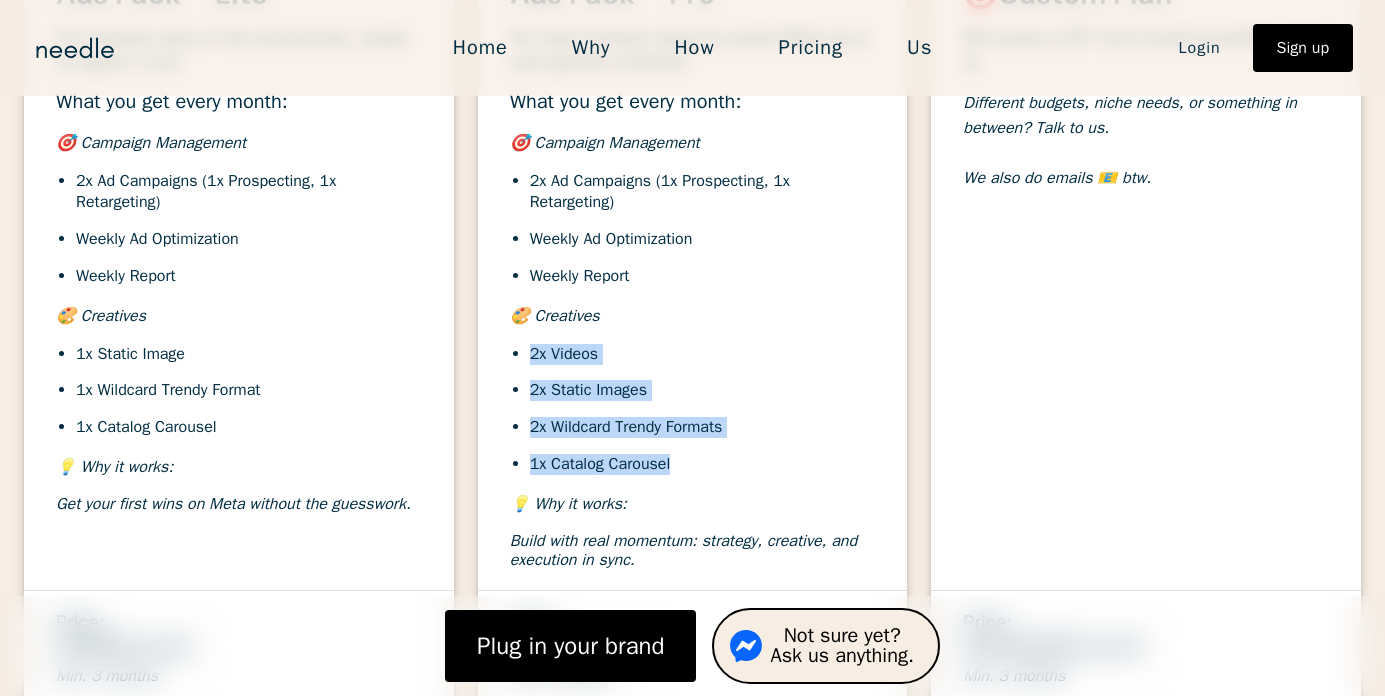 drag, startPoint x: 705, startPoint y: 453, endPoint x: 531, endPoint y: 353, distance: 200.68881 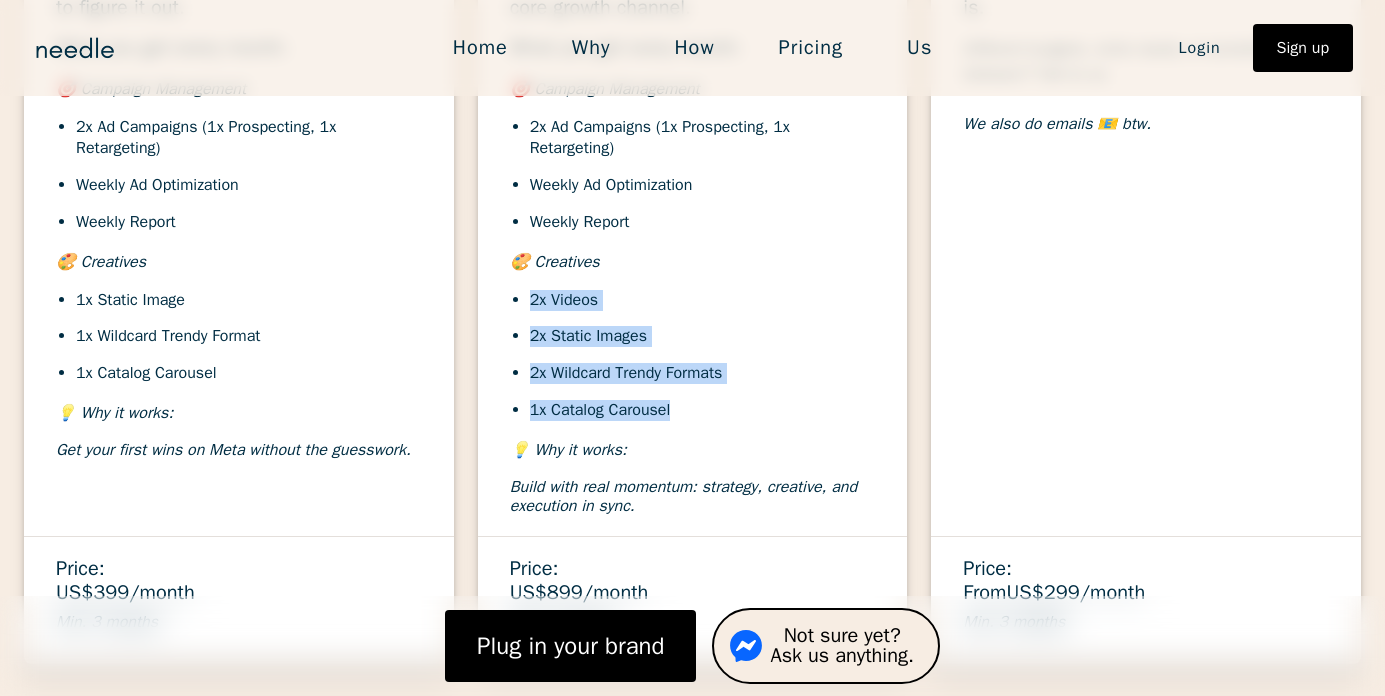 scroll, scrollTop: 7150, scrollLeft: 0, axis: vertical 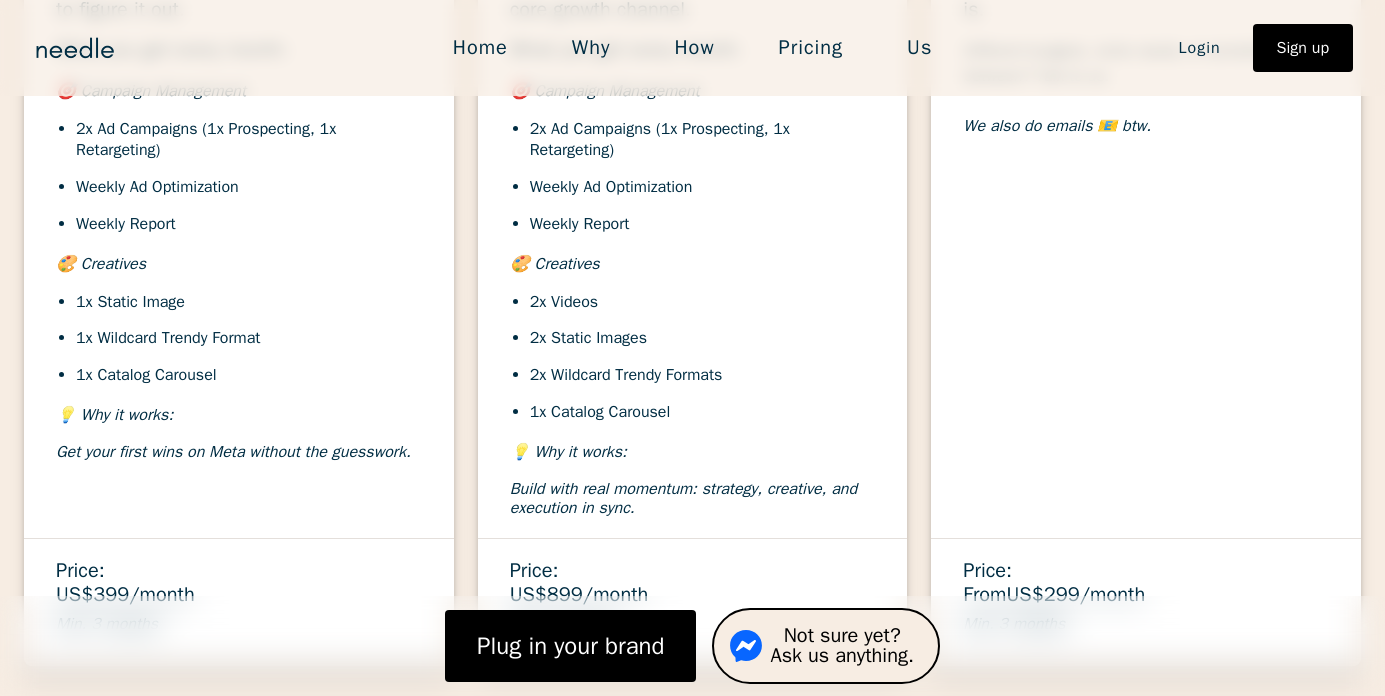 click on "Ads Pack – Pro For lean brands ready to scale Meta as a core growth channel. What you get every month: 🎯 Campaign Management 2x Ad Campaigns (1x Prospecting, 1x Retargeting) Weekly Ad Optimization Weekly Report 🎨 Creatives 2x Videos 2x Static Images 2x Wildcard Trendy Formats 1x Catalog Carousel 💡 Why it works: Build with real momentum: strategy, creative, and execution in sync." at bounding box center [693, 233] 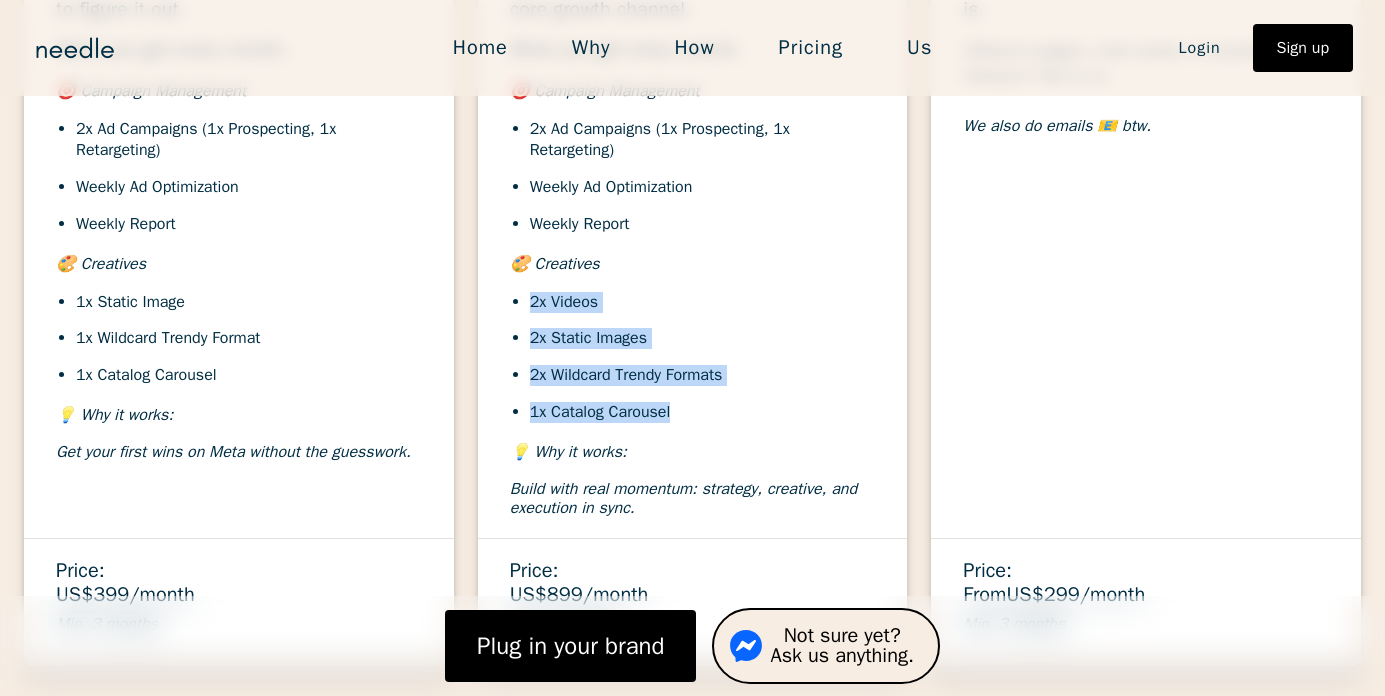 drag, startPoint x: 672, startPoint y: 405, endPoint x: 505, endPoint y: 288, distance: 203.90685 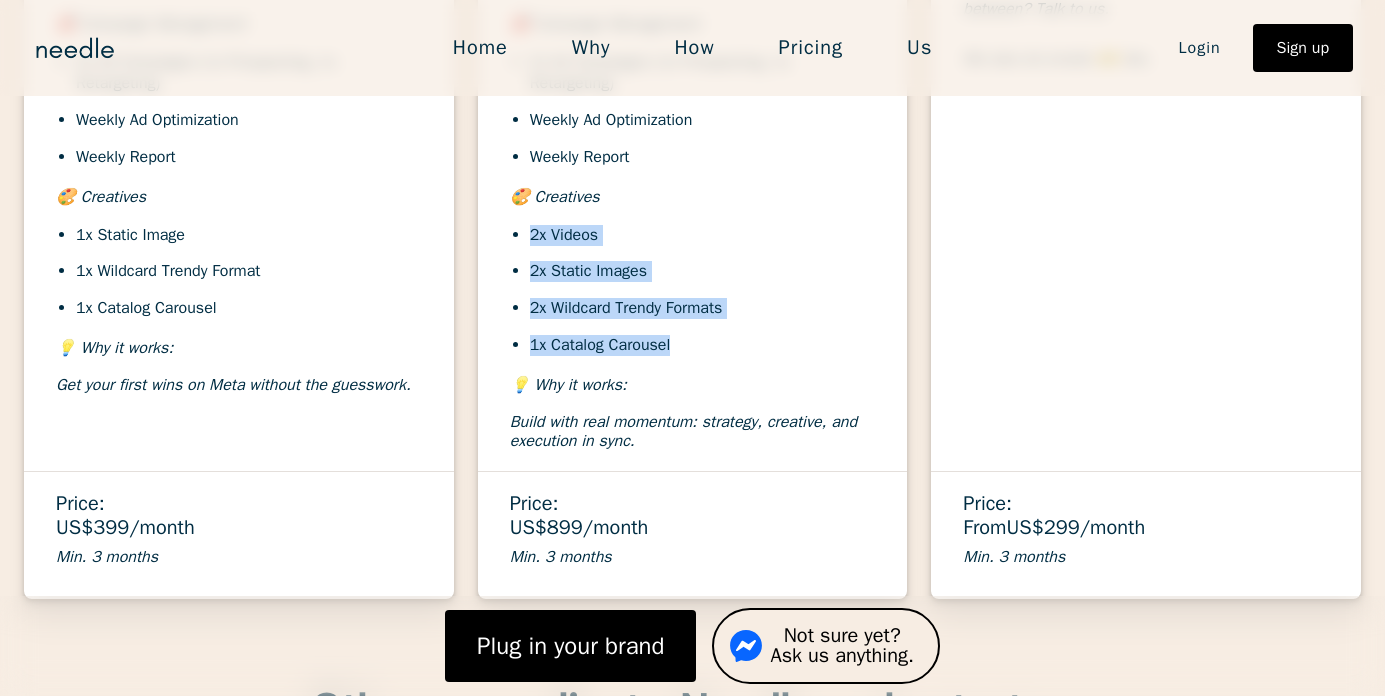 scroll, scrollTop: 7209, scrollLeft: 0, axis: vertical 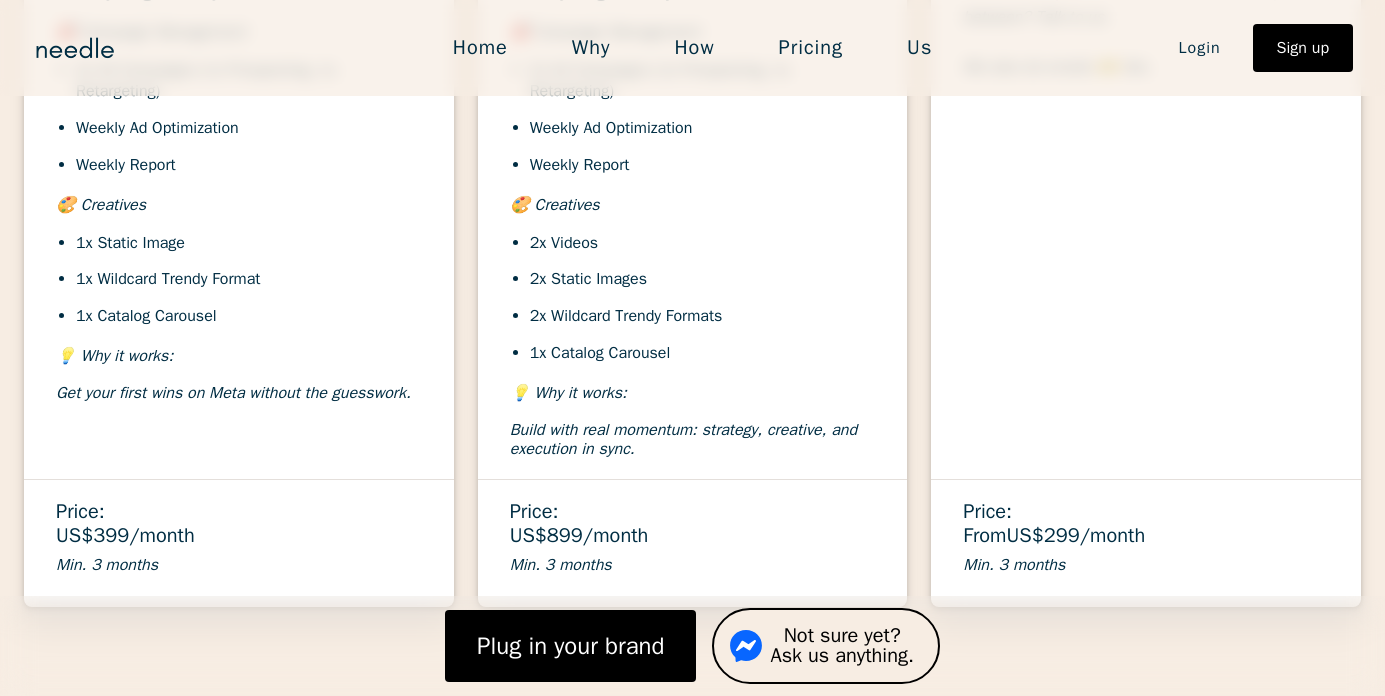 click on "2x Videos 2x Static Images 2x Wildcard Trendy Formats 1x Catalog Carousel" at bounding box center (693, 298) 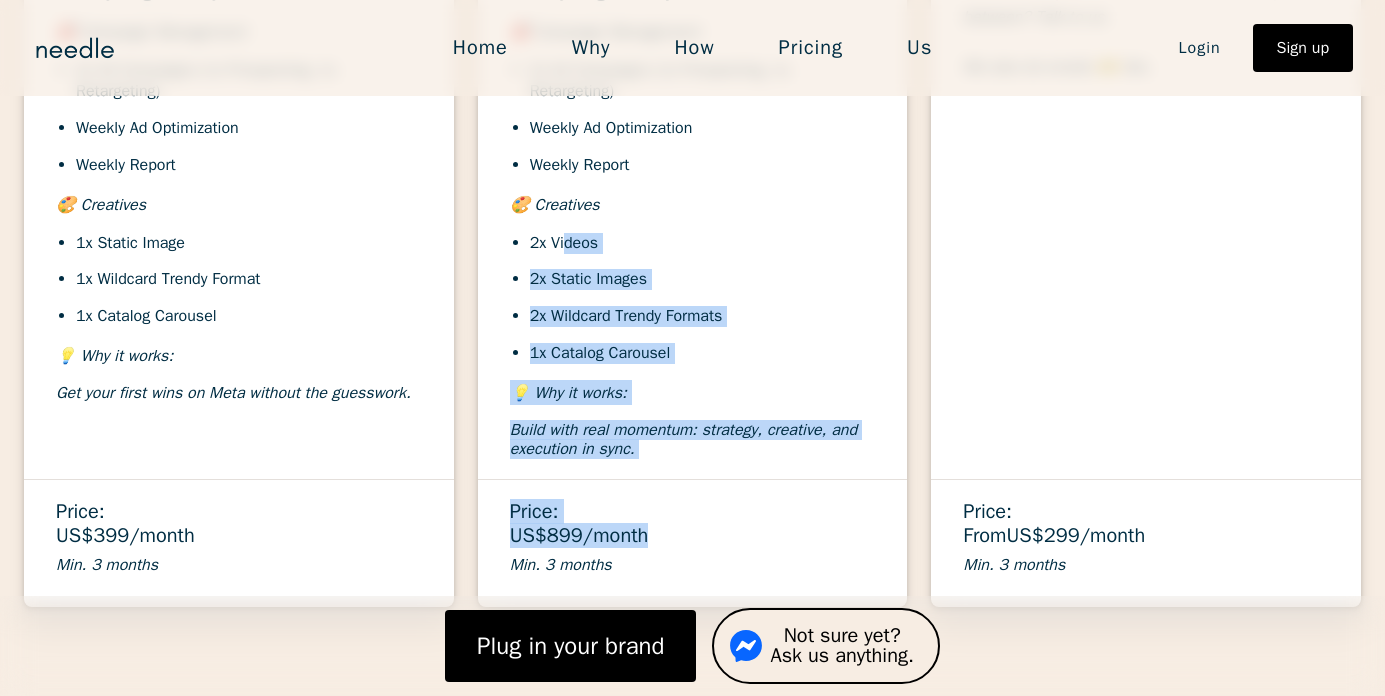drag, startPoint x: 576, startPoint y: 499, endPoint x: 609, endPoint y: 270, distance: 231.36551 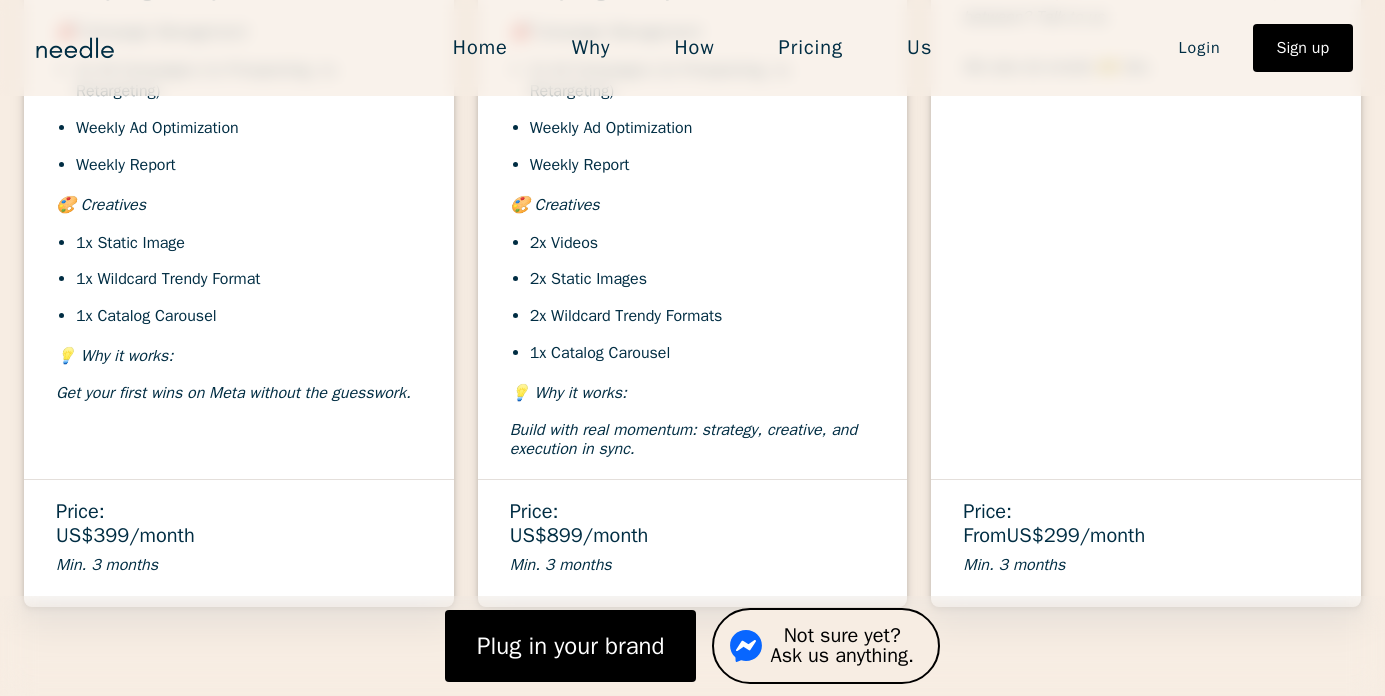 click on "Price: US$899 /month Min. 3 months" at bounding box center (693, 527) 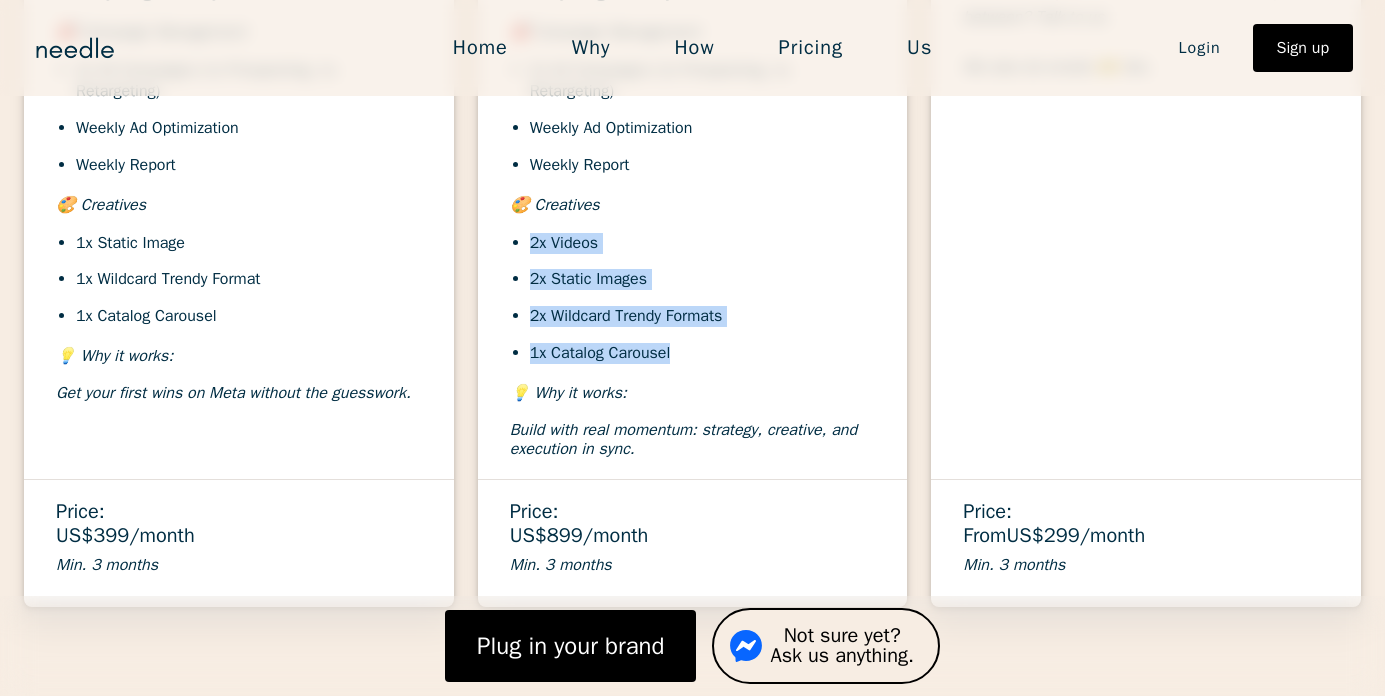 drag, startPoint x: 699, startPoint y: 341, endPoint x: 521, endPoint y: 229, distance: 210.30453 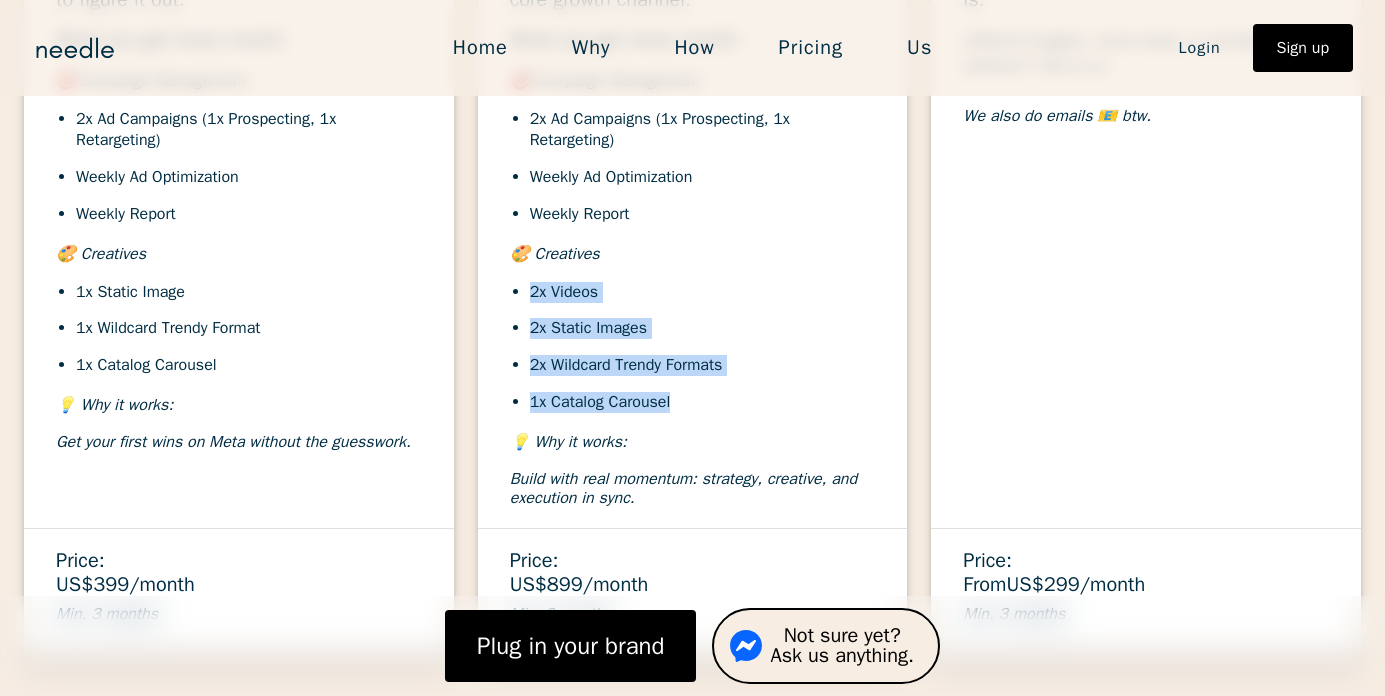 scroll, scrollTop: 7172, scrollLeft: 0, axis: vertical 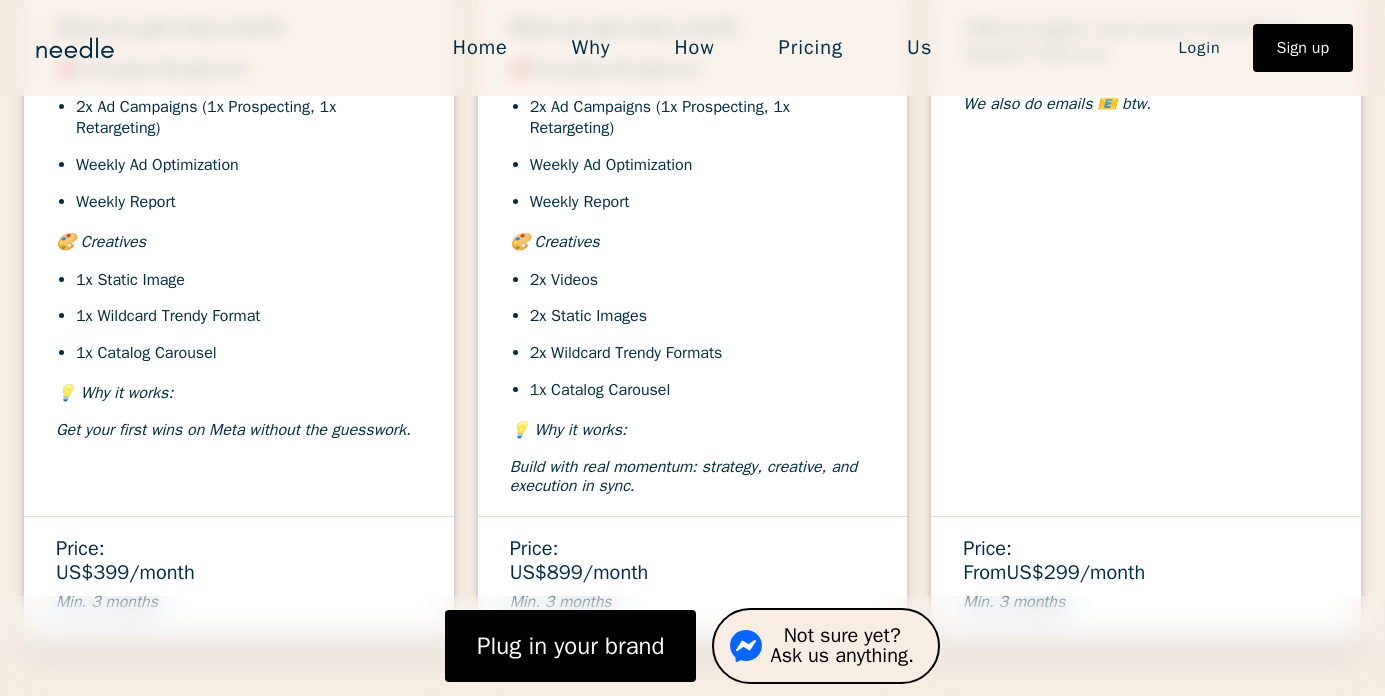 click on "Ads Pack – Pro For lean brands ready to scale Meta as a core growth channel. What you get every month: 🎯 Campaign Management 2x Ad Campaigns (1x Prospecting, 1x Retargeting) Weekly Ad Optimization Weekly Report 🎨 Creatives 2x Videos 2x Static Images 2x Wildcard Trendy Formats 1x Catalog Carousel 💡 Why it works: Build with real momentum: strategy, creative, and execution in sync." at bounding box center [693, 211] 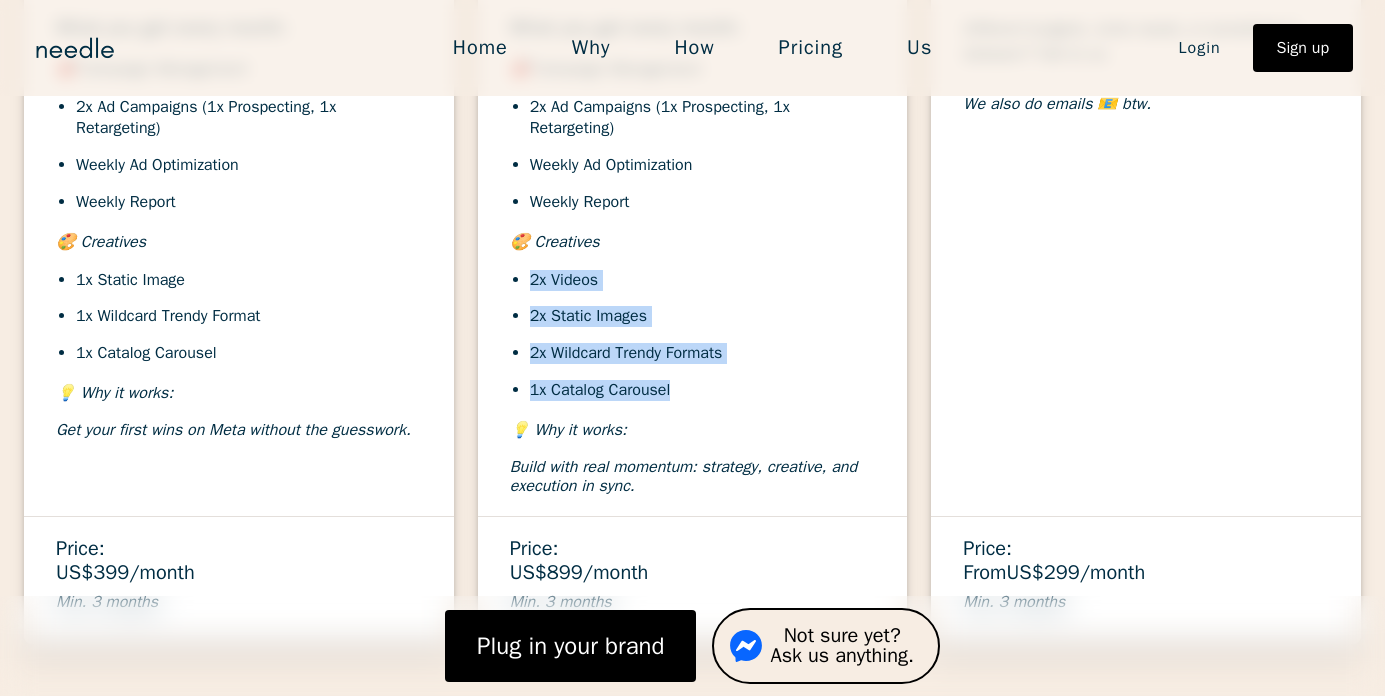 drag, startPoint x: 709, startPoint y: 381, endPoint x: 511, endPoint y: 250, distance: 237.41315 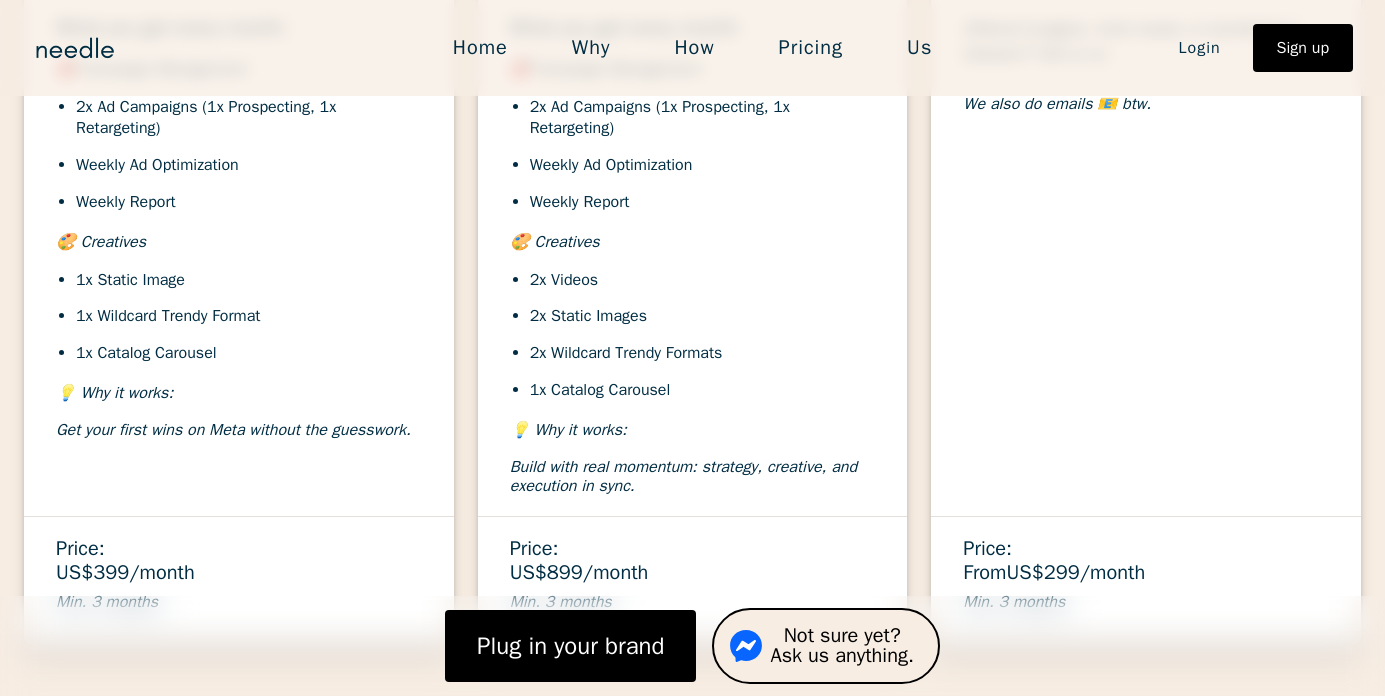 click on "💡 Why it works:" at bounding box center [693, 429] 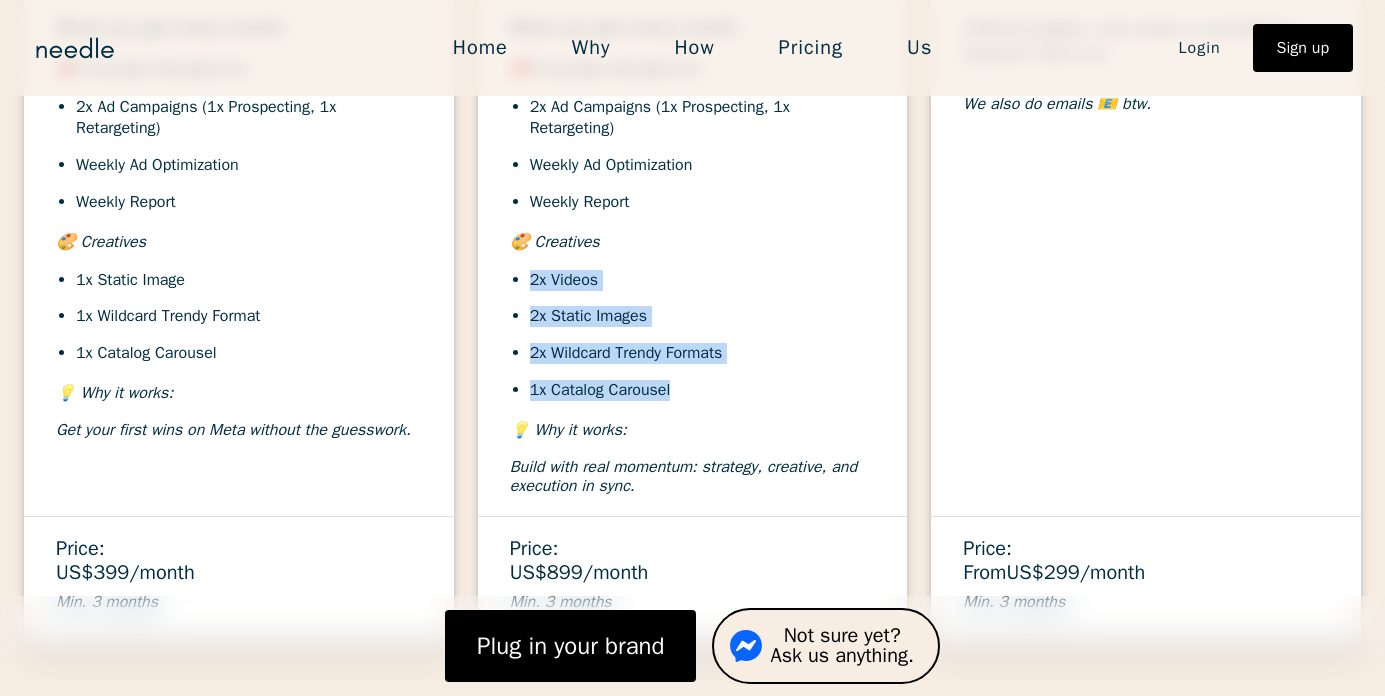 drag, startPoint x: 633, startPoint y: 358, endPoint x: 512, endPoint y: 263, distance: 153.83757 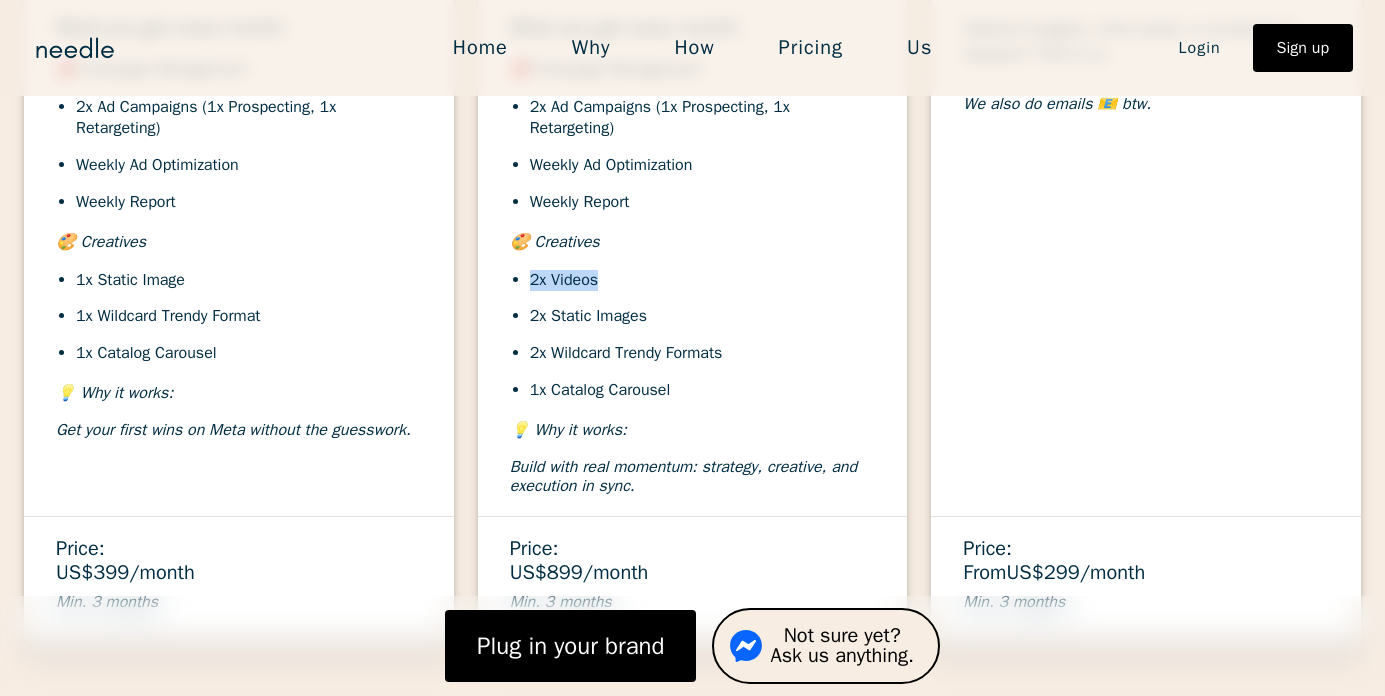 drag, startPoint x: 629, startPoint y: 273, endPoint x: 510, endPoint y: 257, distance: 120.070816 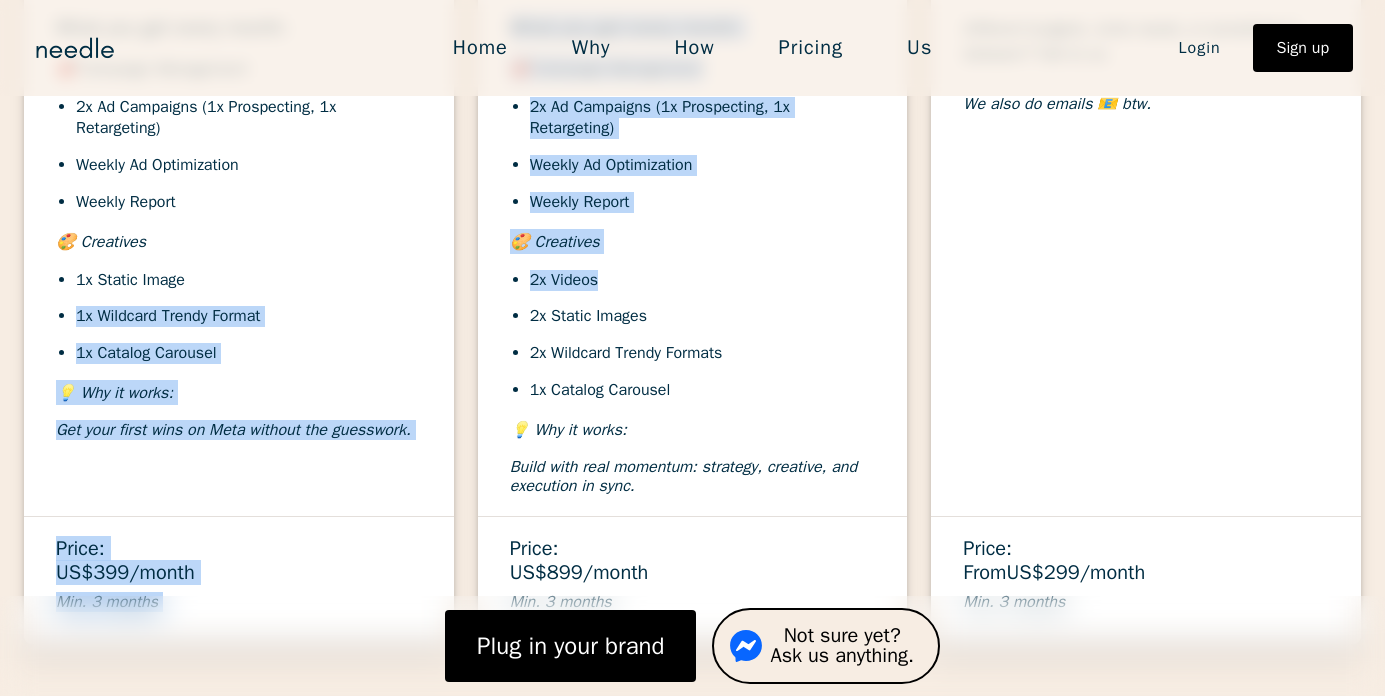 drag, startPoint x: 610, startPoint y: 273, endPoint x: 548, endPoint y: 274, distance: 62.008064 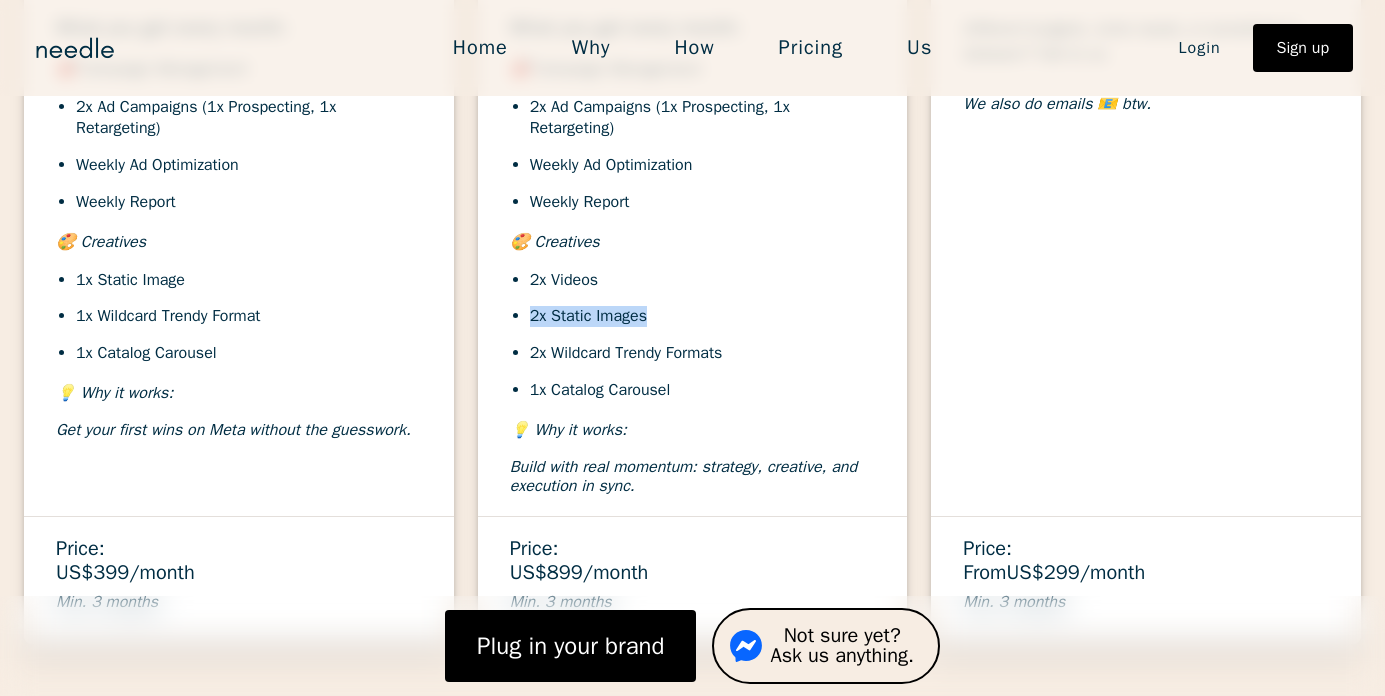 drag, startPoint x: 666, startPoint y: 304, endPoint x: 647, endPoint y: 408, distance: 105.72133 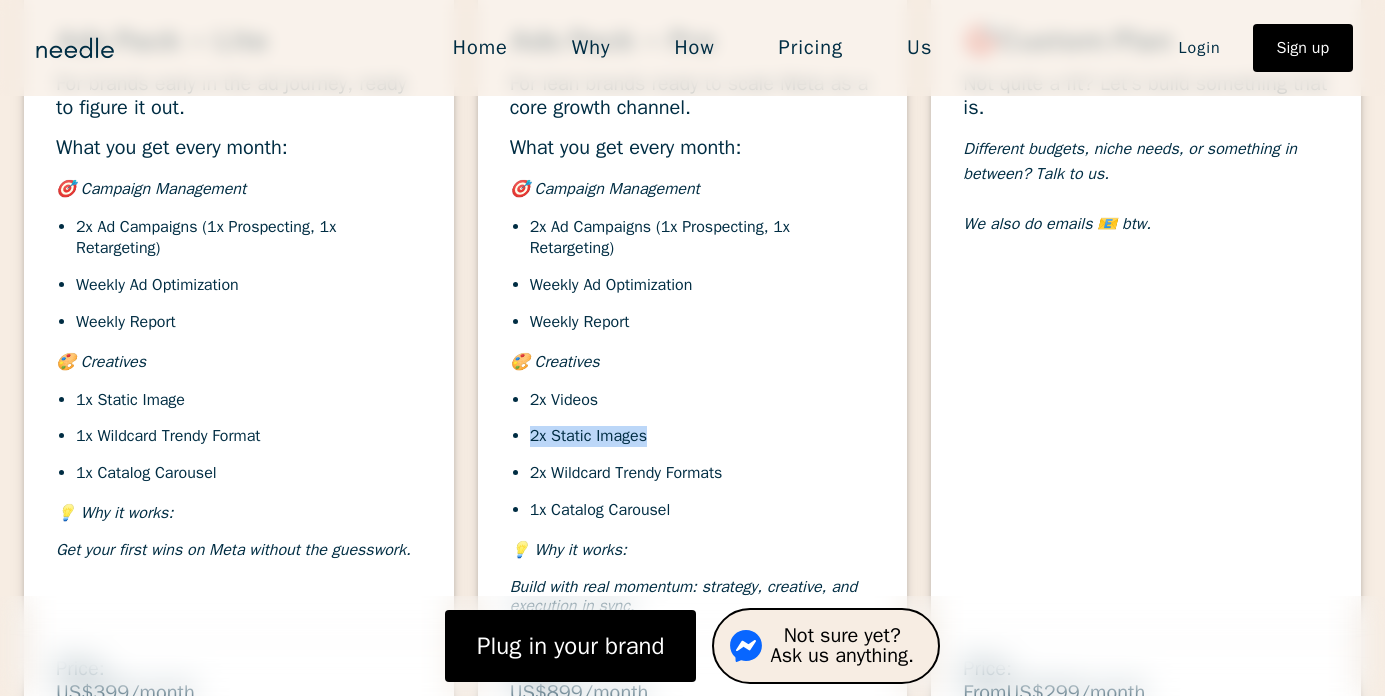 scroll, scrollTop: 7024, scrollLeft: 0, axis: vertical 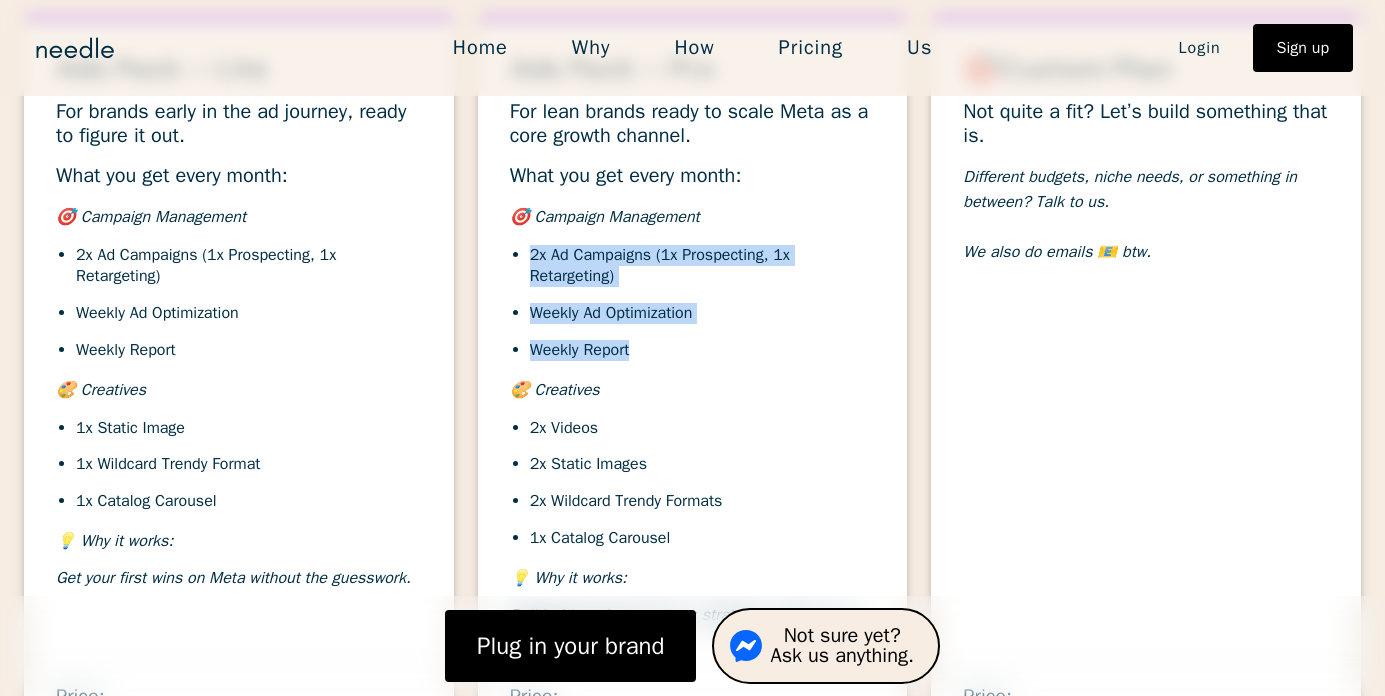 drag, startPoint x: 662, startPoint y: 338, endPoint x: 517, endPoint y: 228, distance: 182.00275 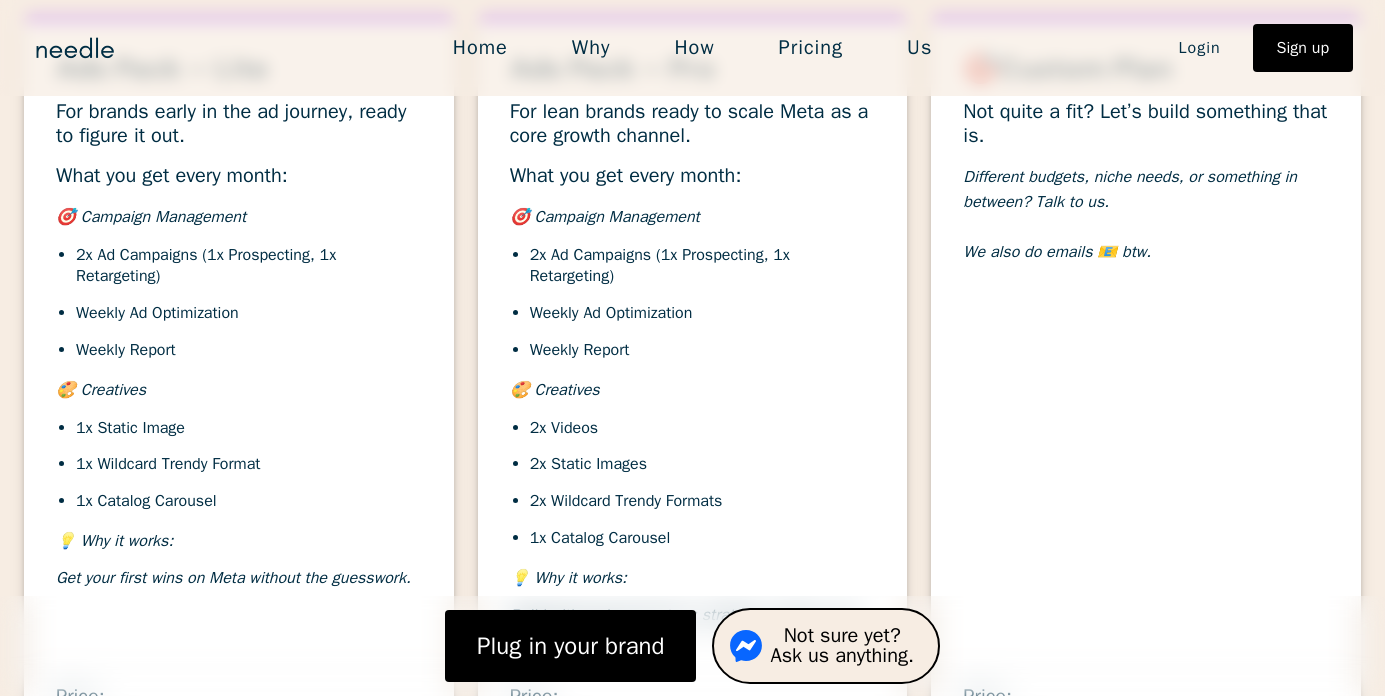 drag, startPoint x: 577, startPoint y: 265, endPoint x: 606, endPoint y: 270, distance: 29.427877 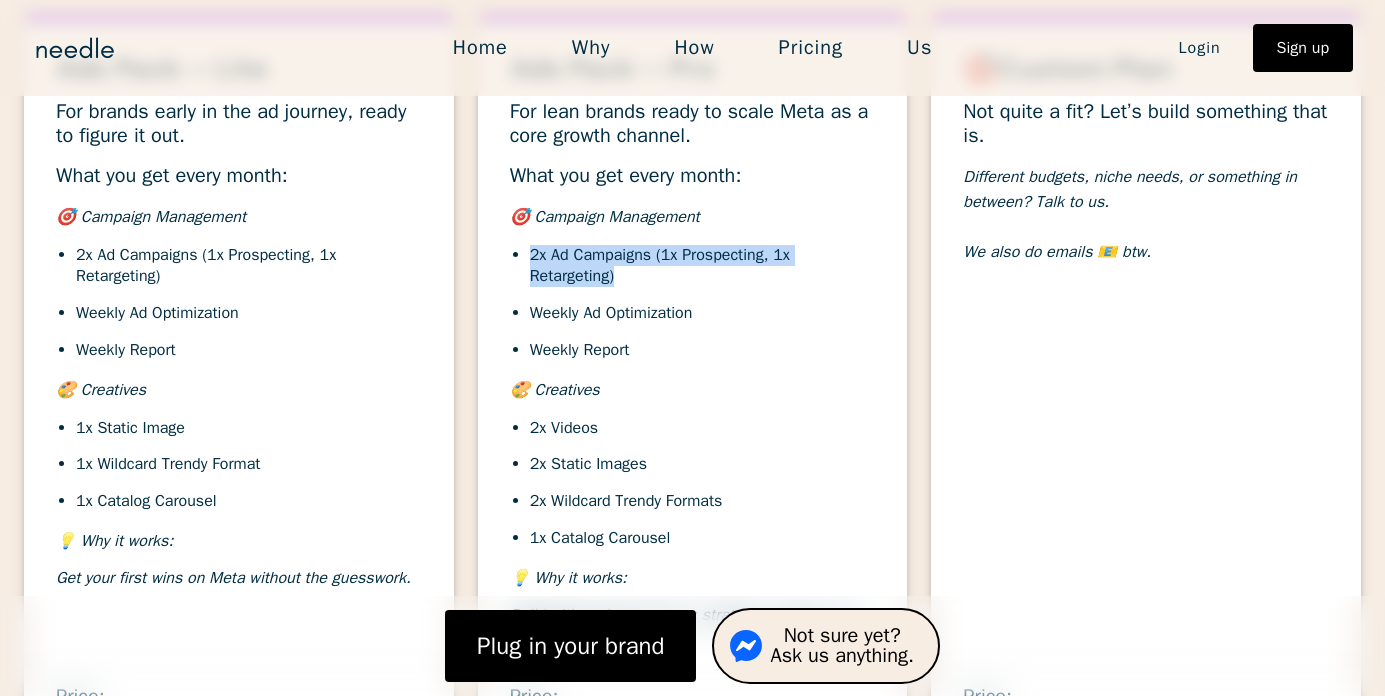 drag, startPoint x: 622, startPoint y: 268, endPoint x: 520, endPoint y: 249, distance: 103.75452 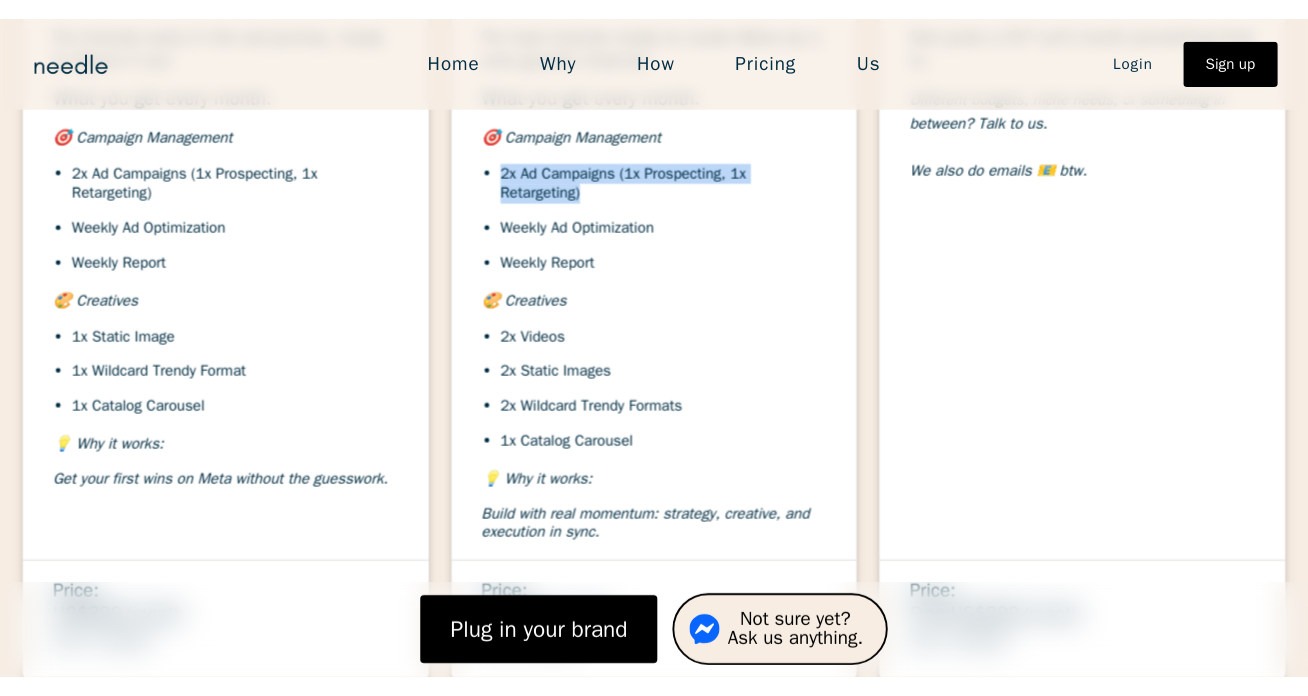 scroll, scrollTop: 7118, scrollLeft: 0, axis: vertical 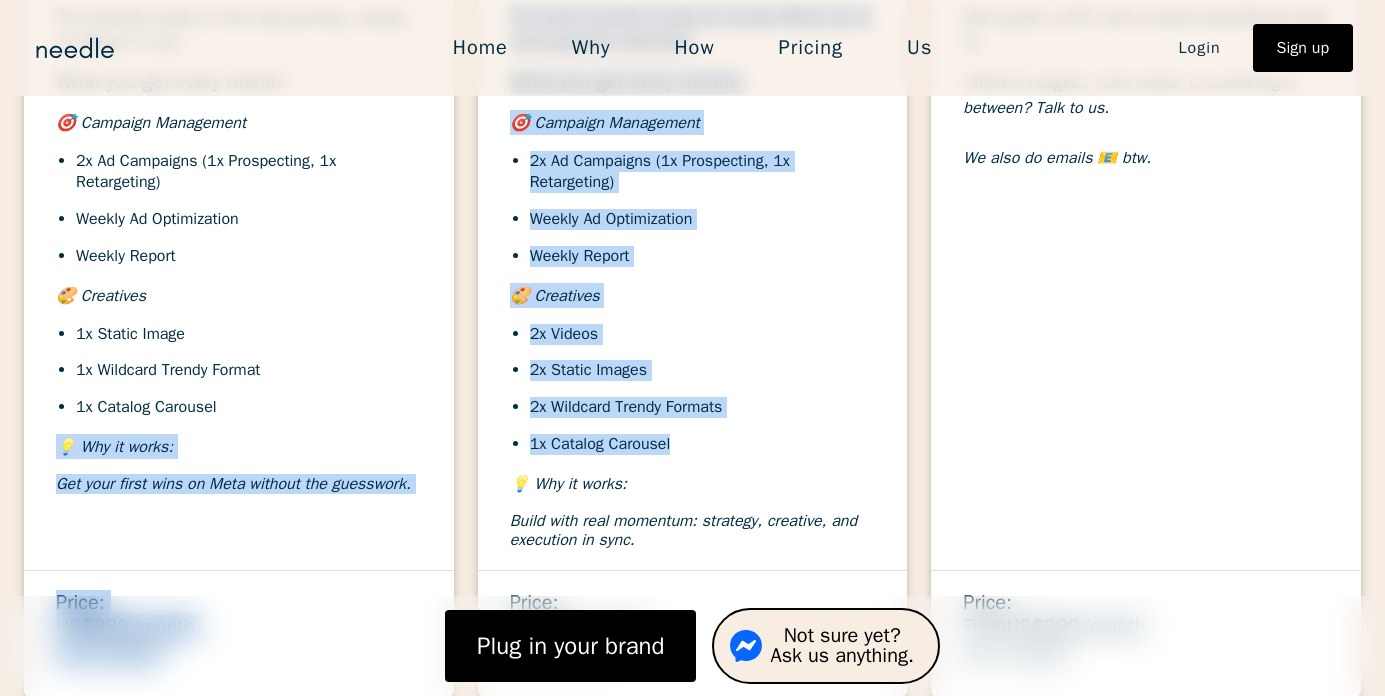 drag, startPoint x: 681, startPoint y: 435, endPoint x: 597, endPoint y: 439, distance: 84.095184 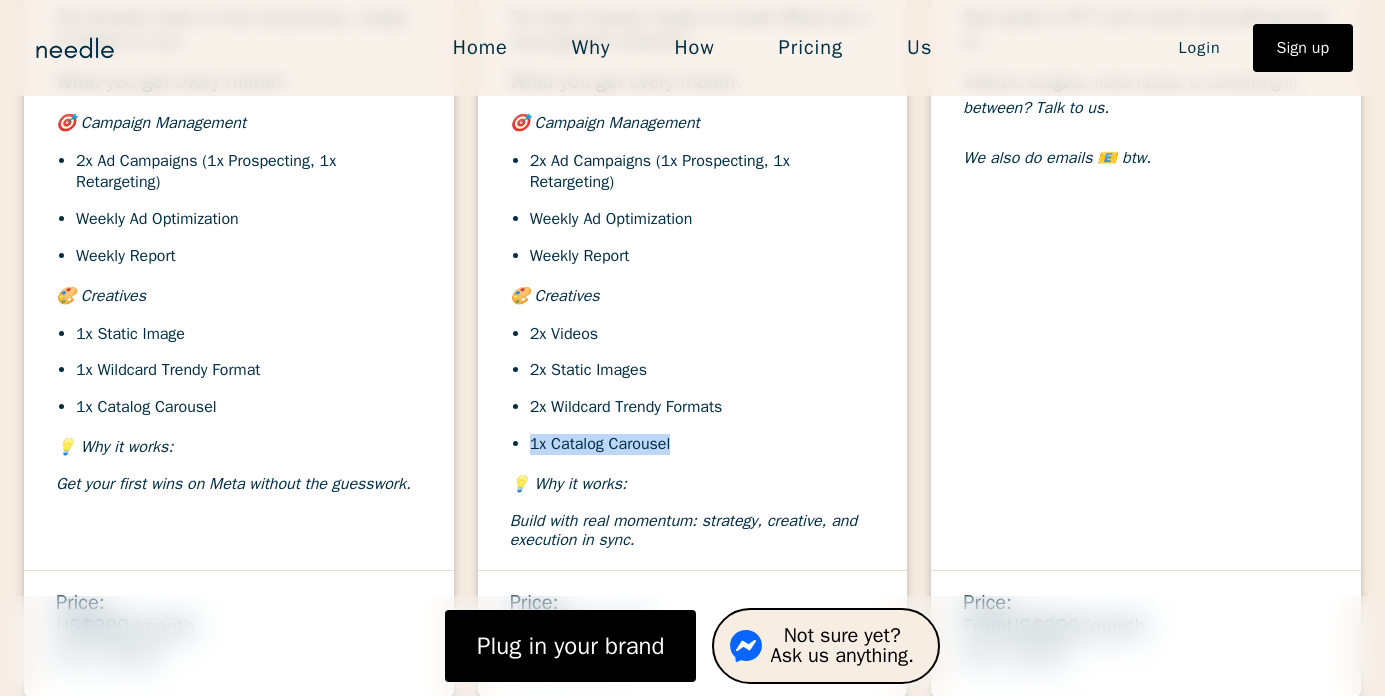 drag, startPoint x: 708, startPoint y: 437, endPoint x: 514, endPoint y: 433, distance: 194.04123 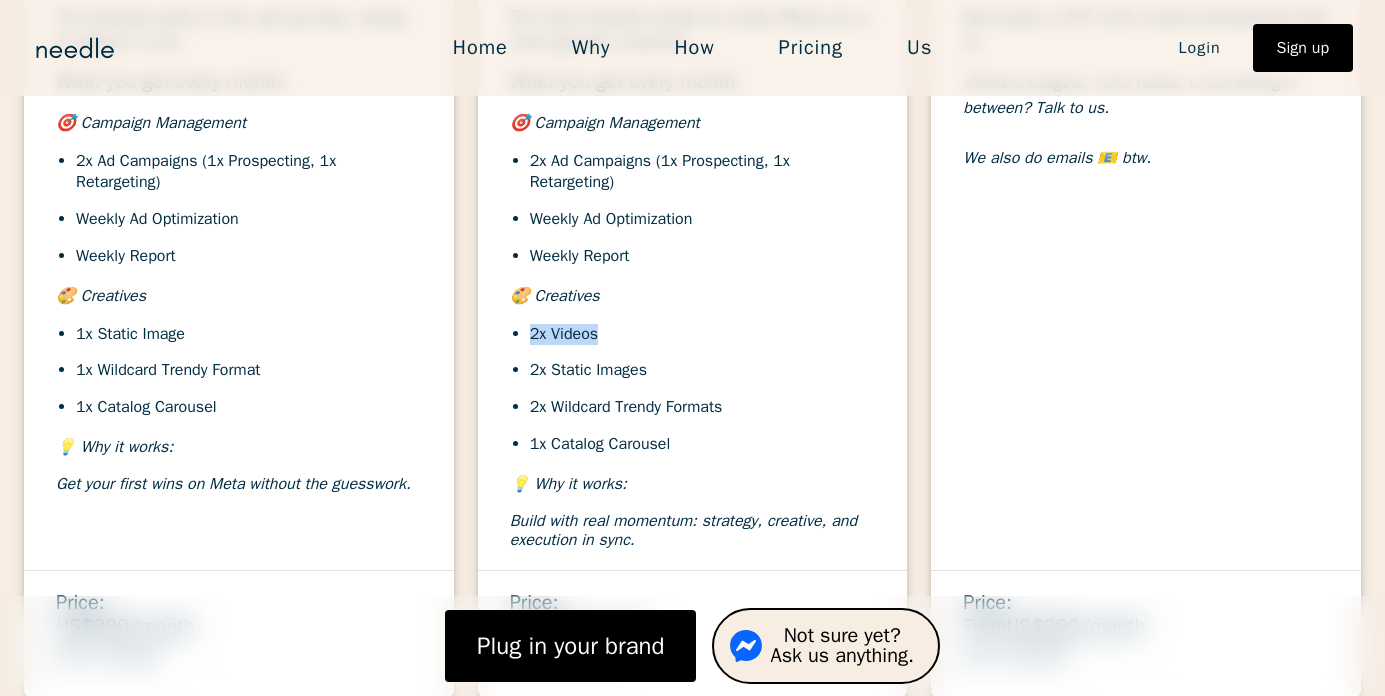 drag, startPoint x: 618, startPoint y: 325, endPoint x: 529, endPoint y: 319, distance: 89.20202 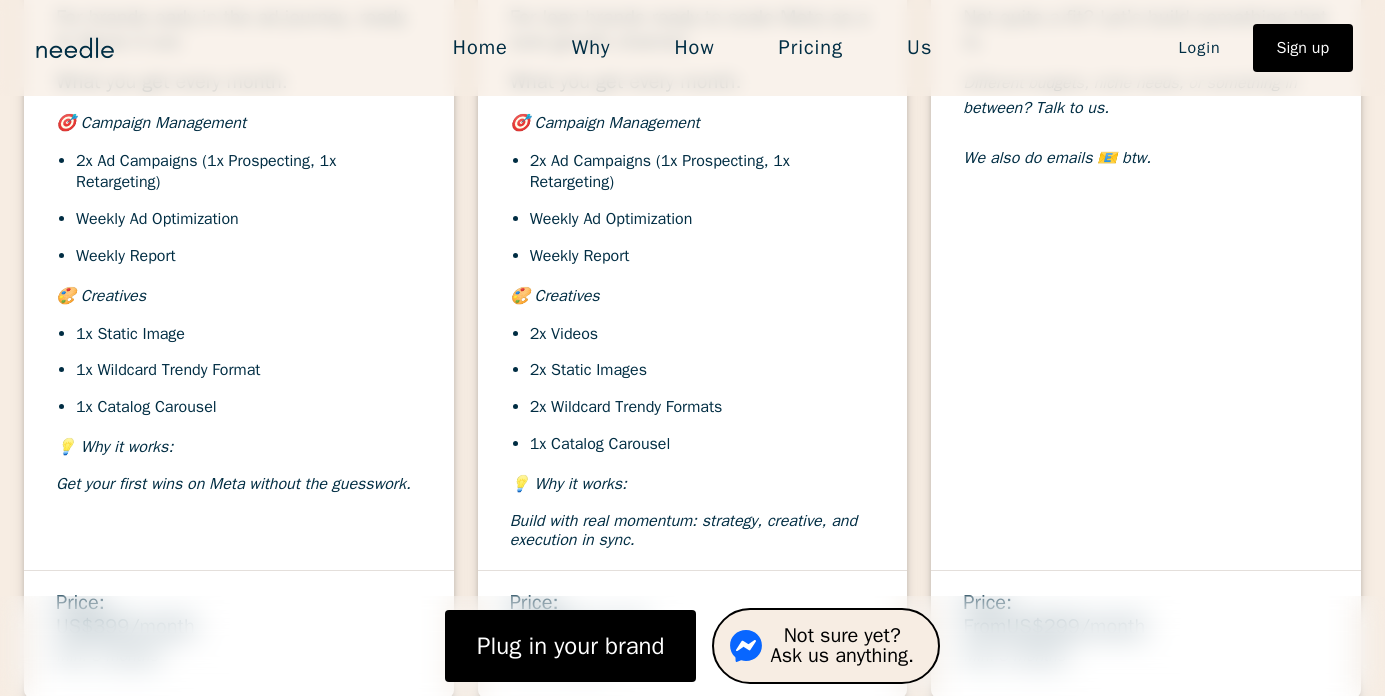 drag, startPoint x: 647, startPoint y: 367, endPoint x: 658, endPoint y: 366, distance: 11.045361 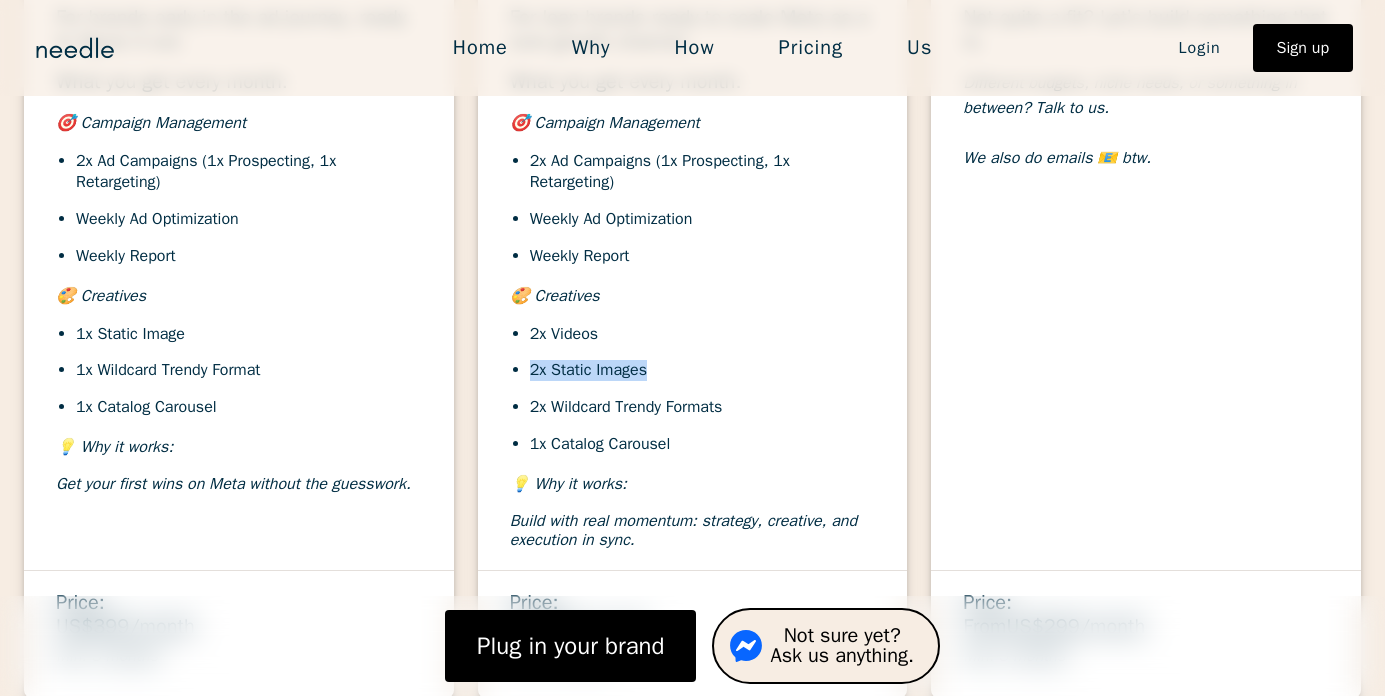 drag, startPoint x: 675, startPoint y: 362, endPoint x: 490, endPoint y: 352, distance: 185.27008 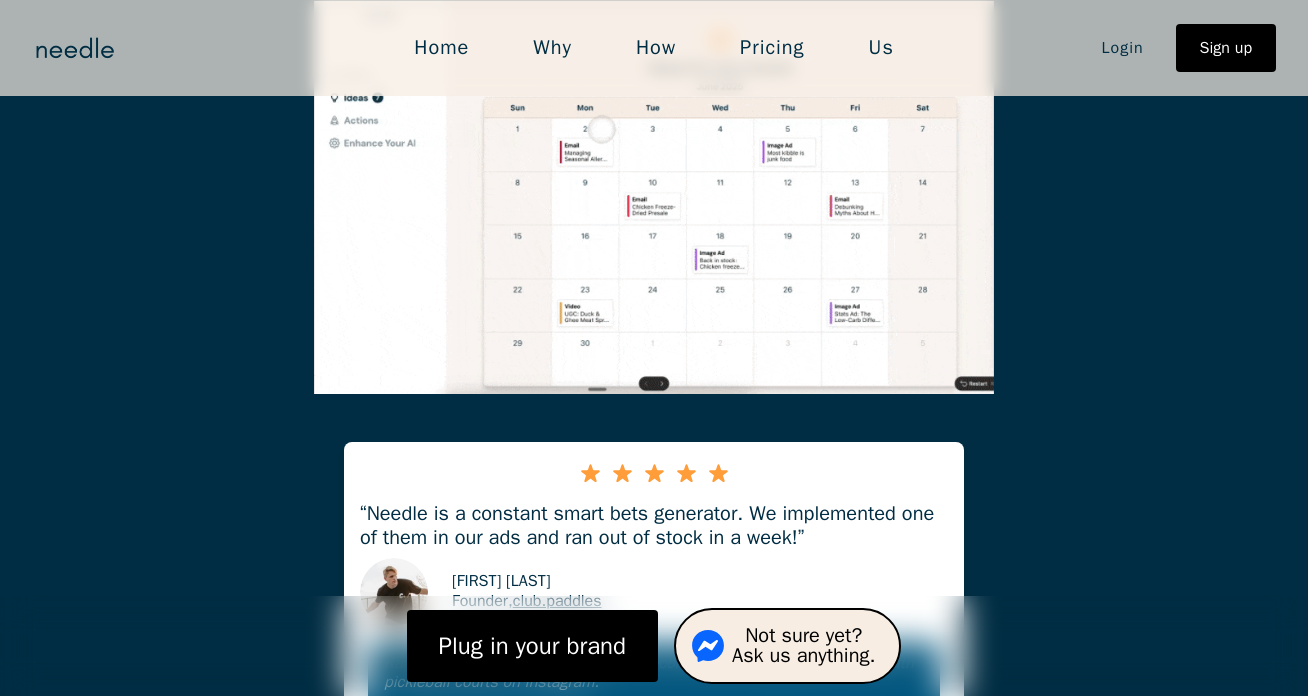 scroll, scrollTop: 3349, scrollLeft: 0, axis: vertical 